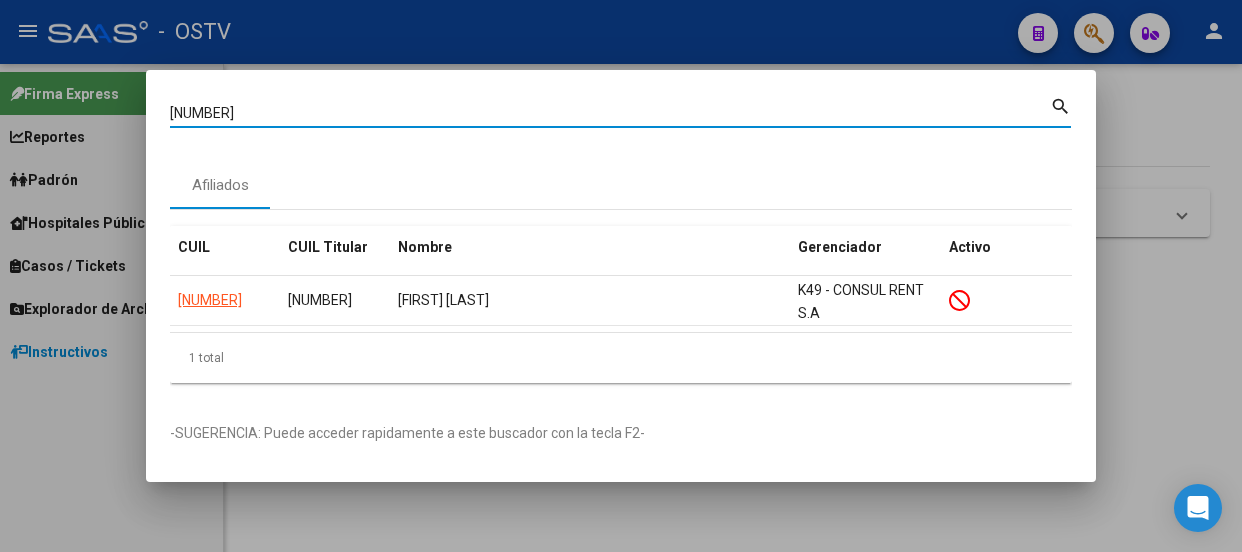scroll, scrollTop: 0, scrollLeft: 0, axis: both 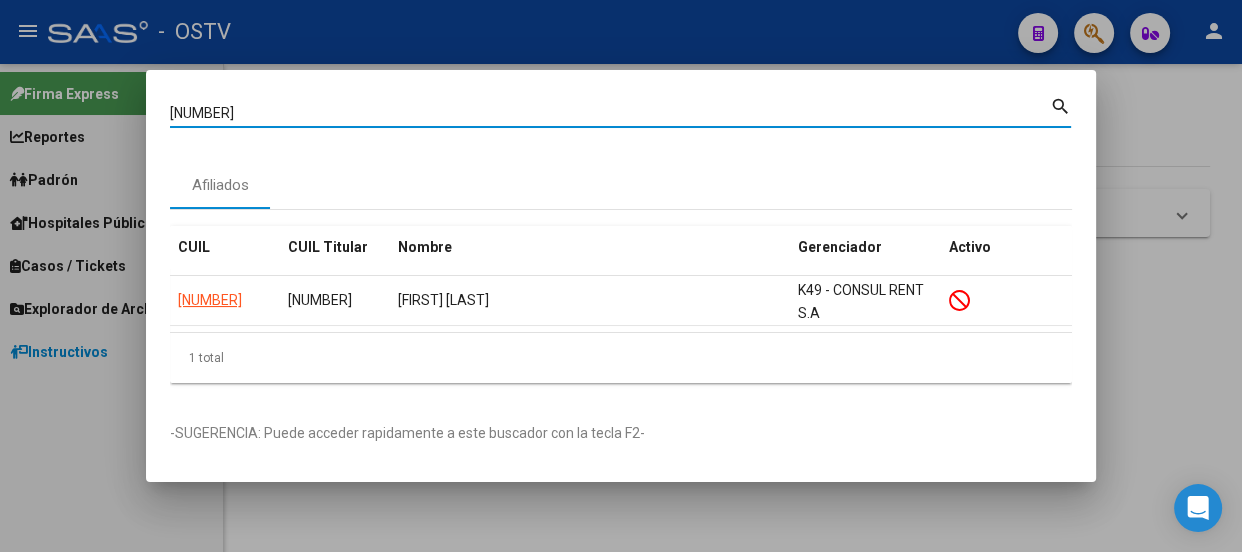 click on "[NUMBER]" at bounding box center (610, 113) 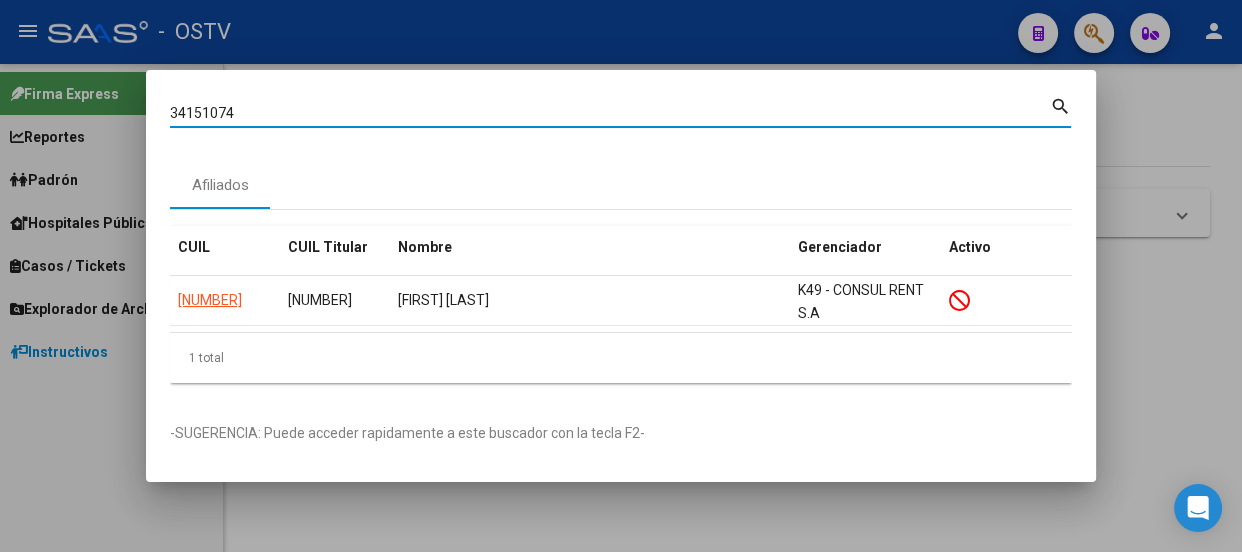 type on "34151074" 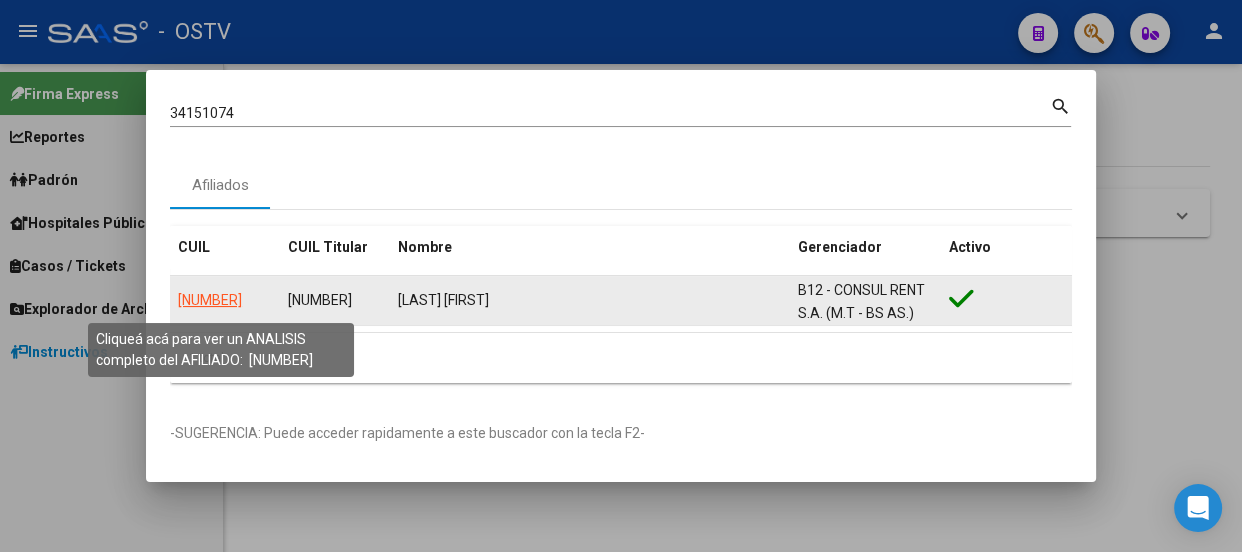 click on "27341510746" 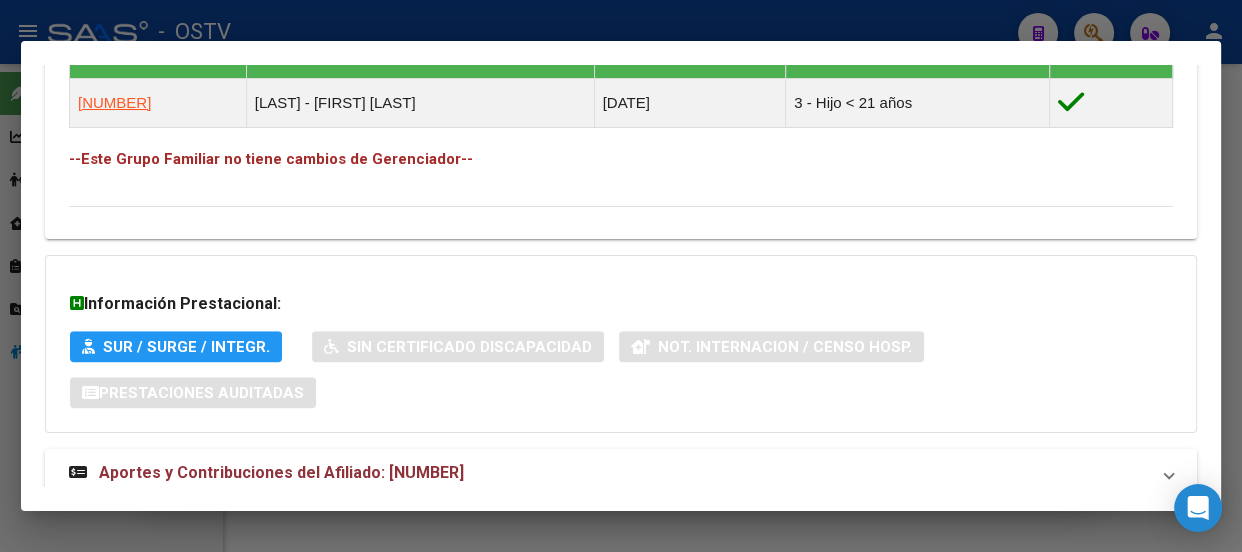 scroll, scrollTop: 1300, scrollLeft: 0, axis: vertical 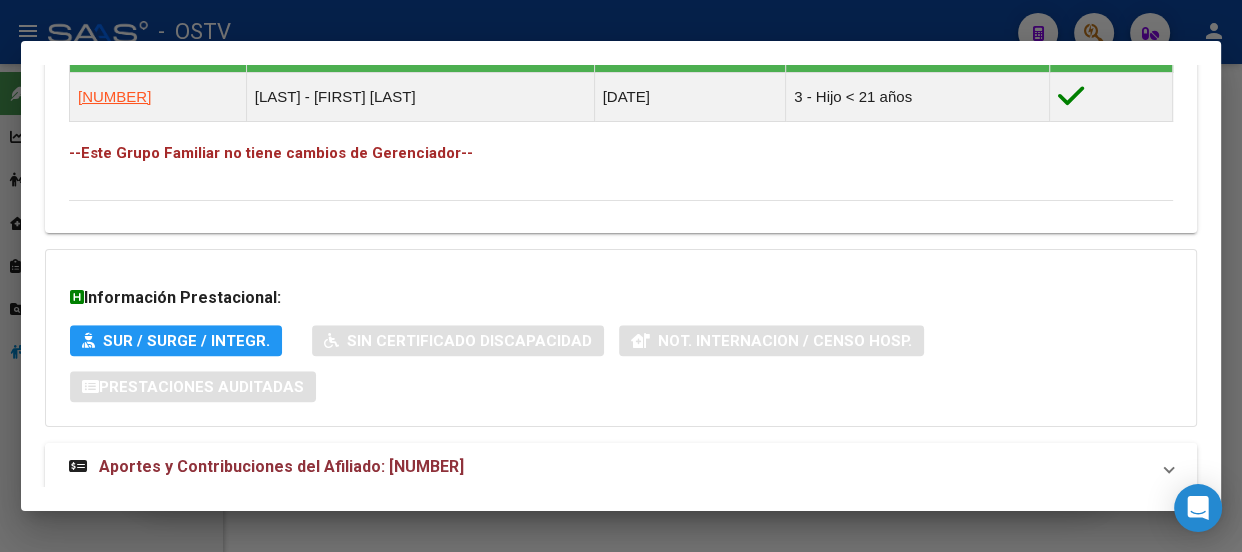 click on "Aportes y Contribuciones del Afiliado: 27341510746" at bounding box center (281, 466) 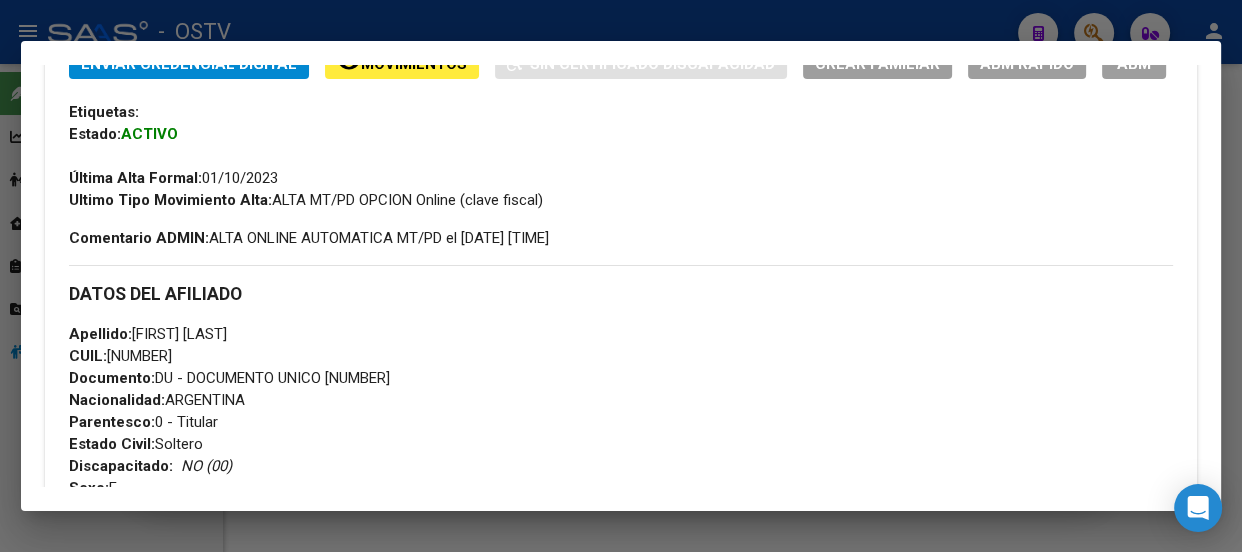 scroll, scrollTop: 390, scrollLeft: 0, axis: vertical 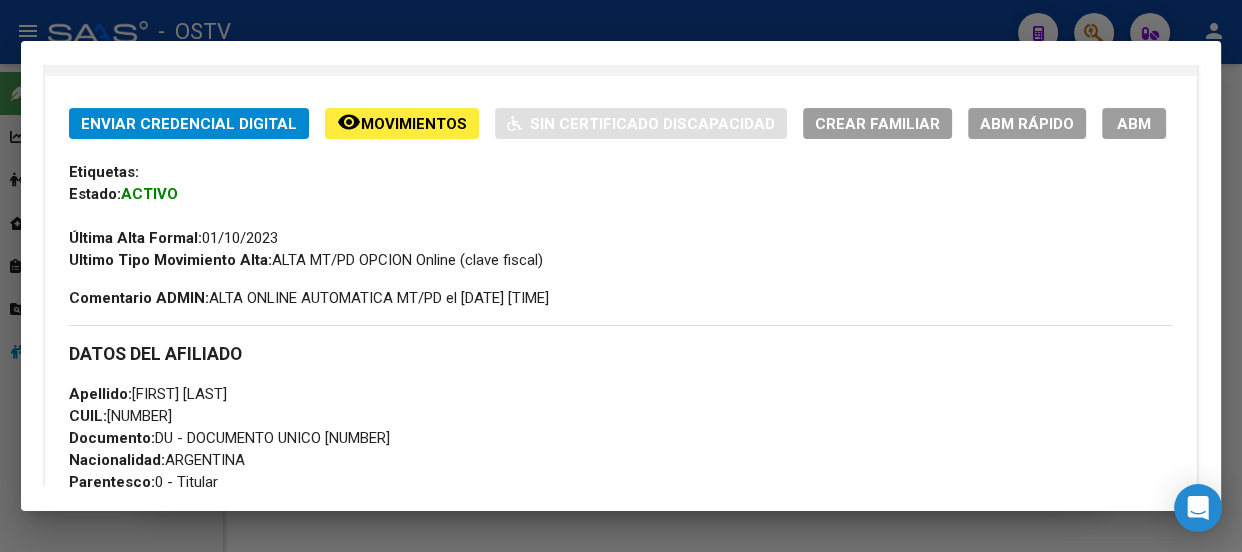 click on "Enviar Credencial Digital remove_red_eye Movimientos    Sin Certificado Discapacidad Crear Familiar ABM Rápido ABM Etiquetas: Estado: ACTIVO Última Alta Formal:  01/10/2023 Ultimo Tipo Movimiento Alta:  ALTA MT/PD OPCION Online (clave fiscal) Comentario ADMIN:  ALTA ONLINE AUTOMATICA MT/PD el 2023-08-14 12:37:20 DATOS DEL AFILIADO Apellido:  YAMILA ANAHI VALLERO CUIL:  27341510746 Documento:  DU - DOCUMENTO UNICO 34151074  Nacionalidad:  ARGENTINA Parentesco:  0 - Titular Estado Civil:  Soltero Discapacitado:    NO (00) Sexo:  F Nacimiento:  07/09/1988 Edad:  36  Teléfono Particular:  1163225896           Provincia:  Buenos Aires Localidad:  QUILMES Código Postal:  1878 Calle:  DR LUIS AGOTE 2211 Piso:  0  DATOS GRUPO FAMILIAR Gerenciador / Plan:  B12 - CONSUL RENT S.A. (M.T - BS  AS.) / Sin Plan Empleador:    27341510746 Tipo Beneficiario Titular:   07 - MONOTR. SOCIALES  Situacion de Revista Titular:  99 - No se conoce situación de revista  Ultima Obra Social Origen:  CUIL Nombre Nacimiento Activo" at bounding box center [621, 609] 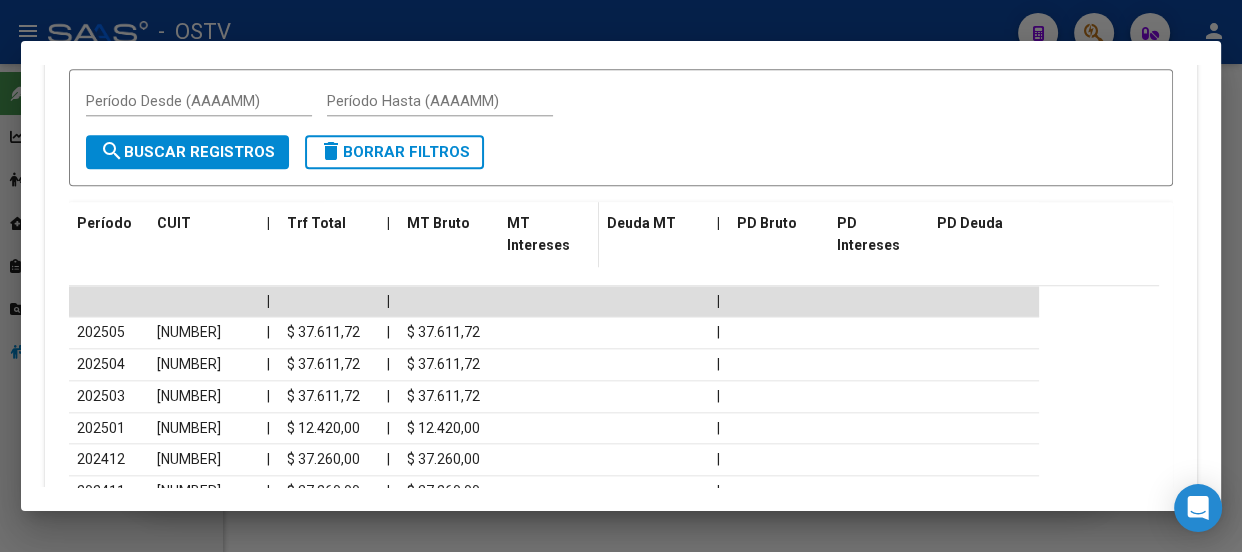 scroll, scrollTop: 1936, scrollLeft: 0, axis: vertical 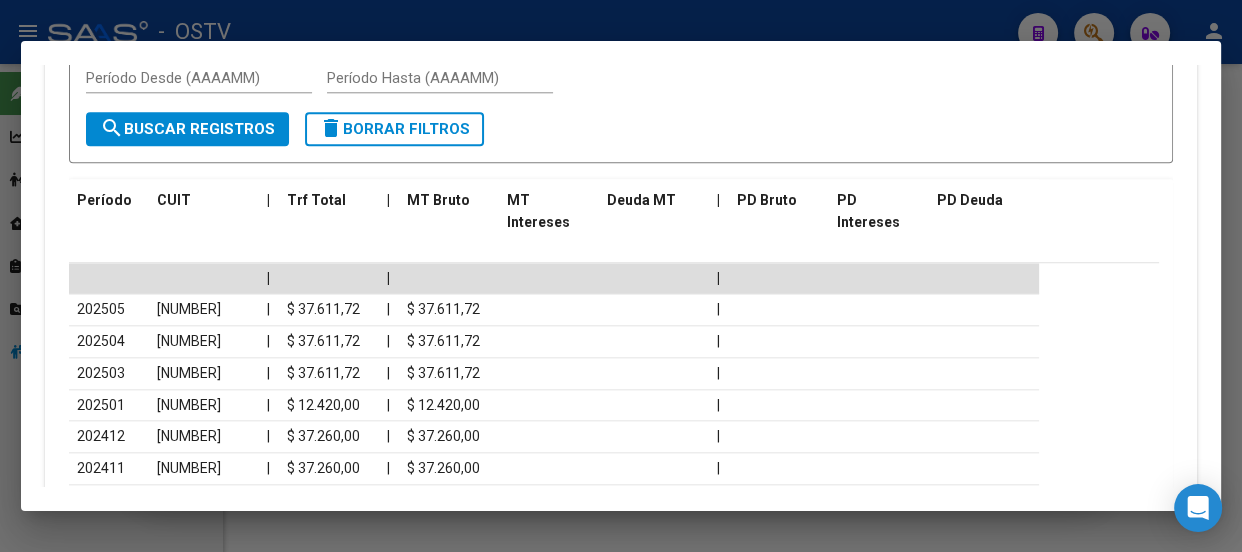 drag, startPoint x: 590, startPoint y: 41, endPoint x: 582, endPoint y: 22, distance: 20.615528 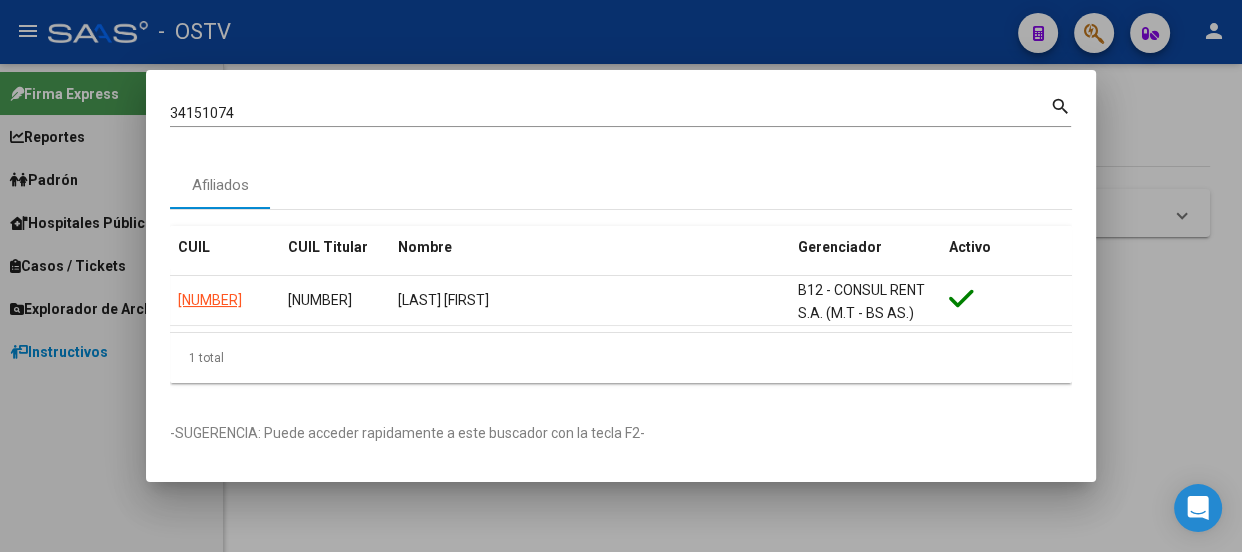 click on "34151074 Buscar (apellido, dni, cuil, nro traspaso, cuit, obra social)" at bounding box center (610, 113) 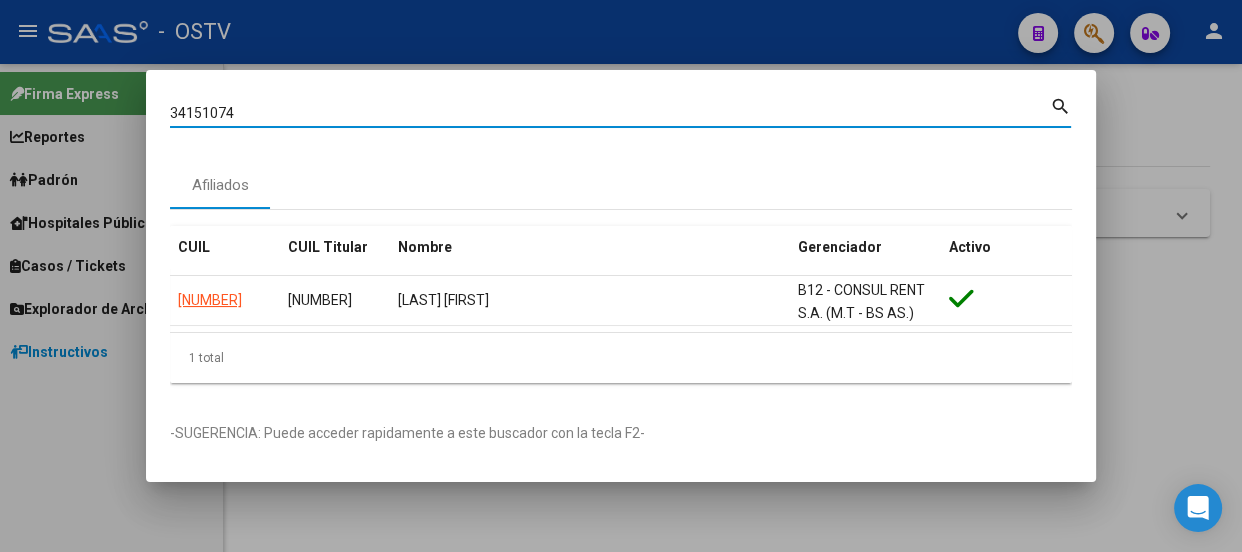 click on "34151074" at bounding box center (610, 113) 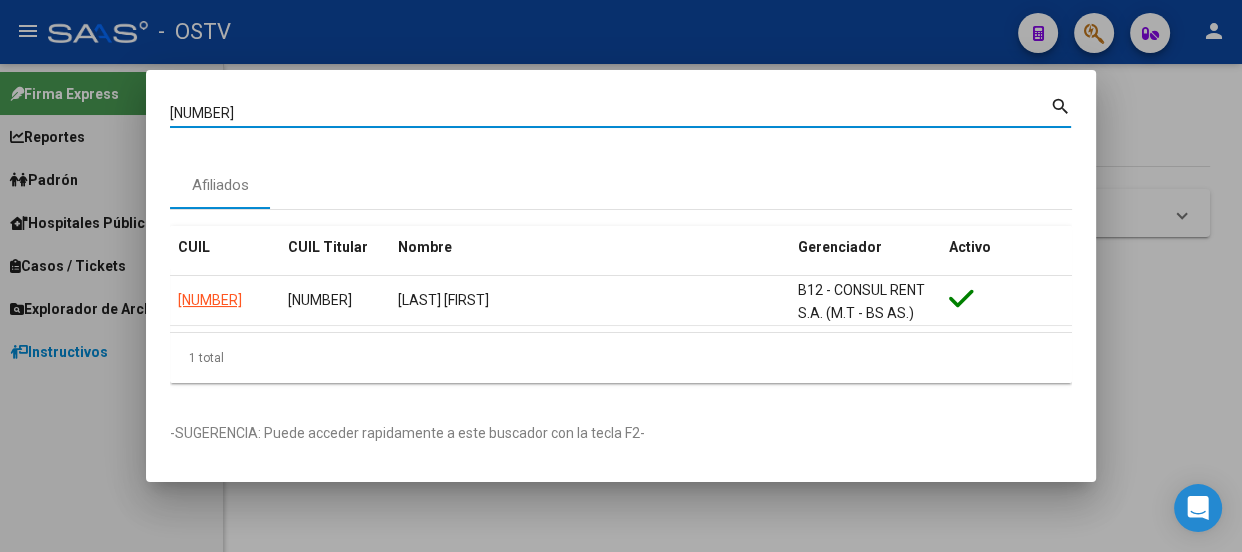 type on "20836258" 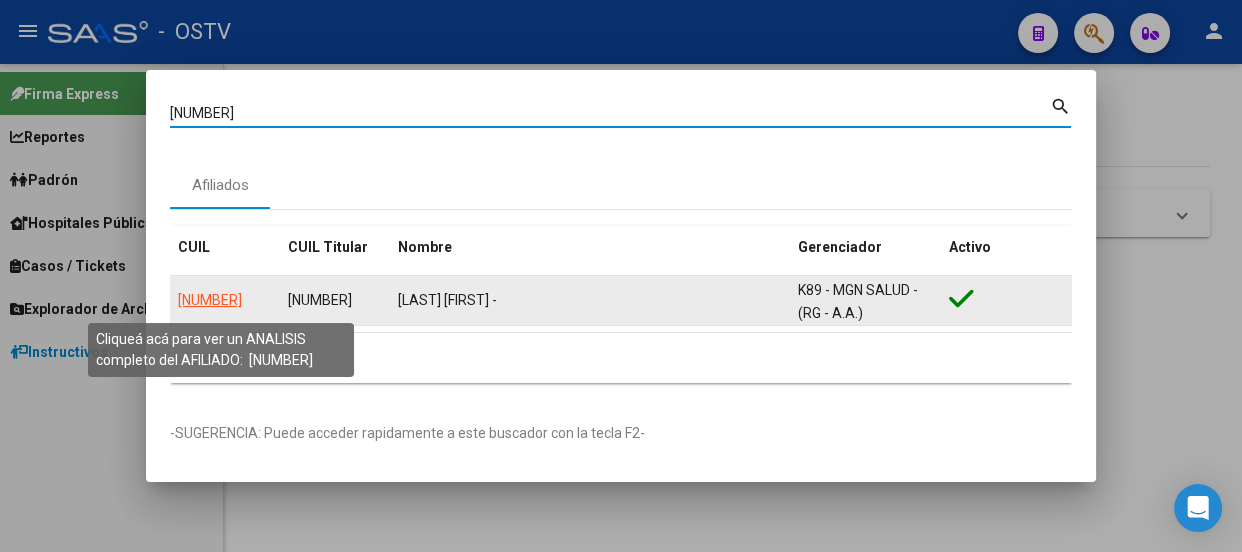 click on "27208362580" 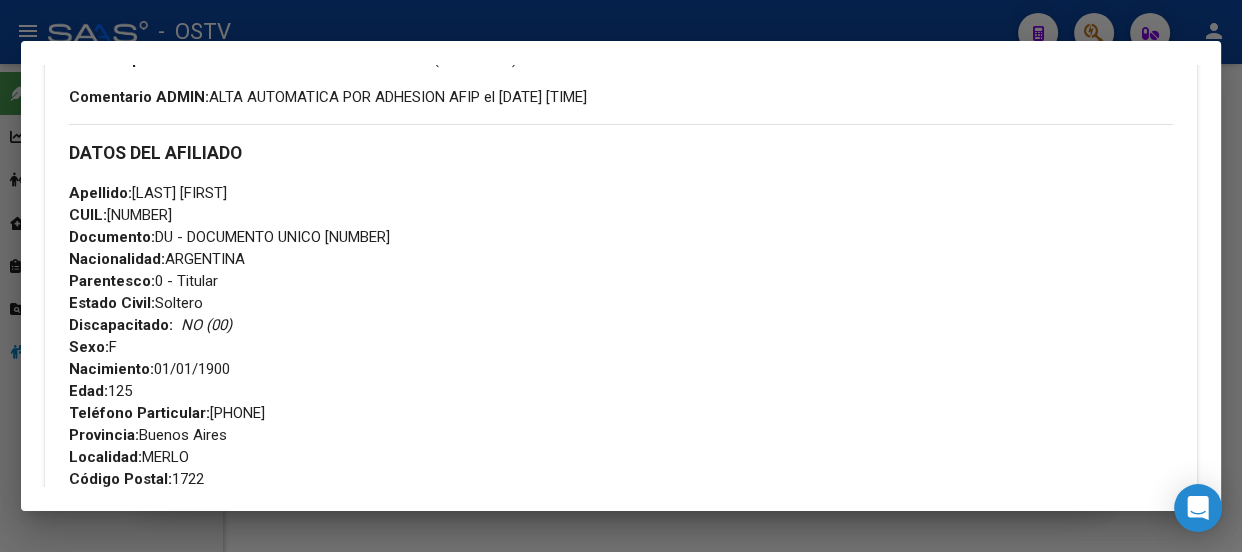 scroll, scrollTop: 500, scrollLeft: 0, axis: vertical 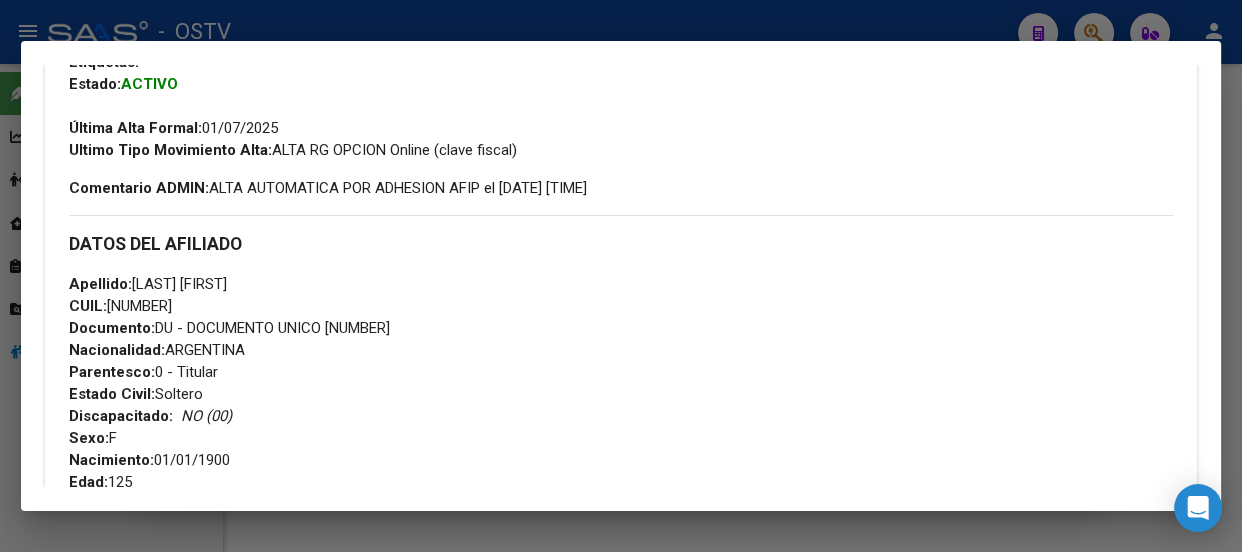 click at bounding box center [621, 276] 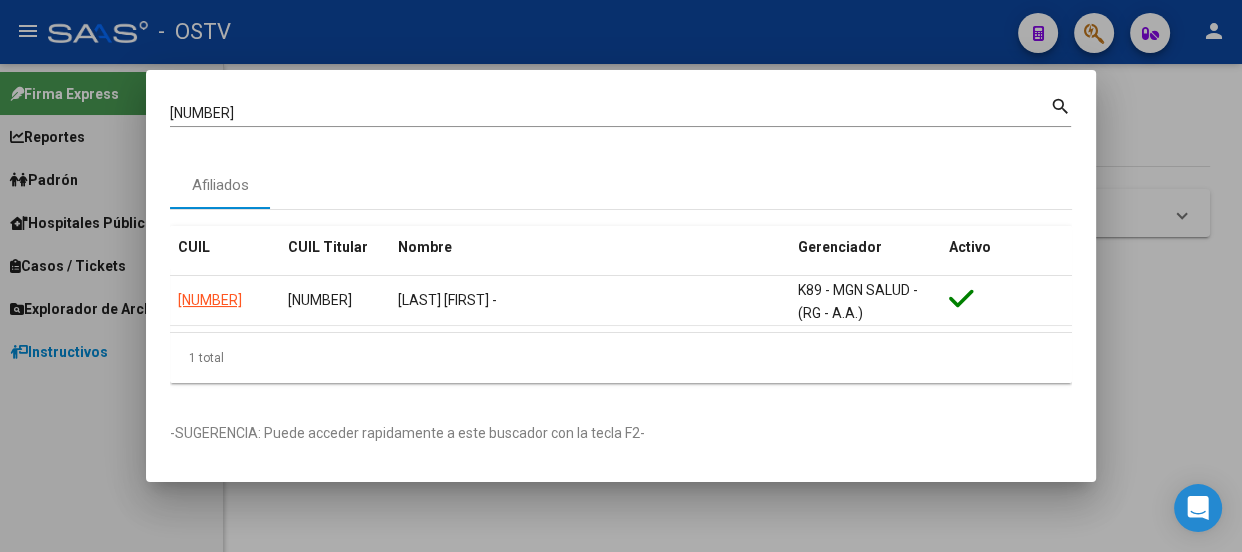 click at bounding box center [621, 276] 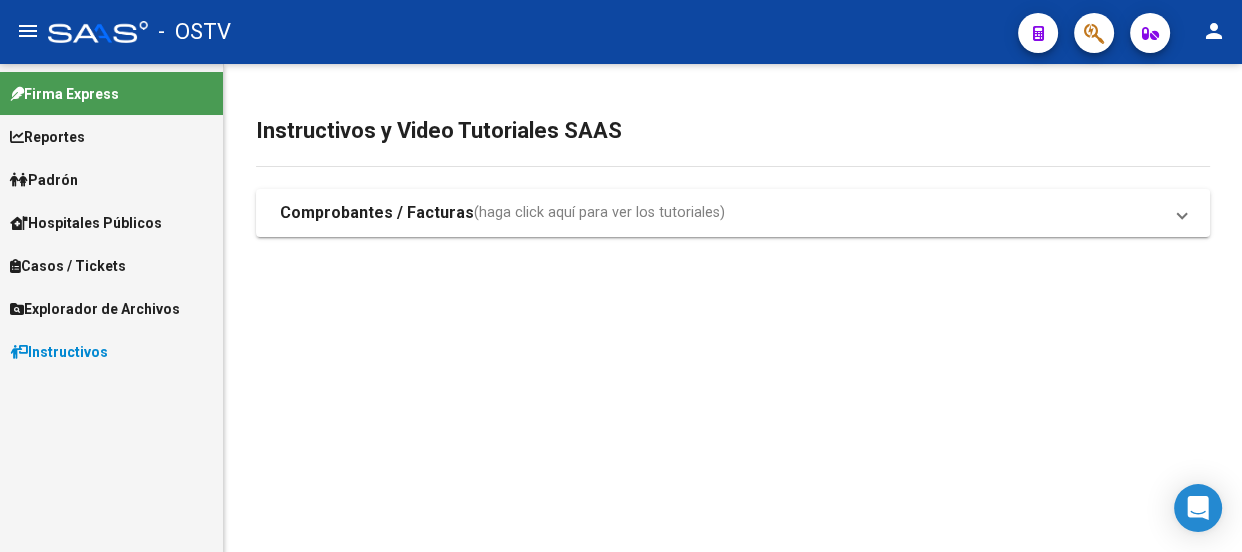 click on "Explorador de Archivos" at bounding box center [95, 309] 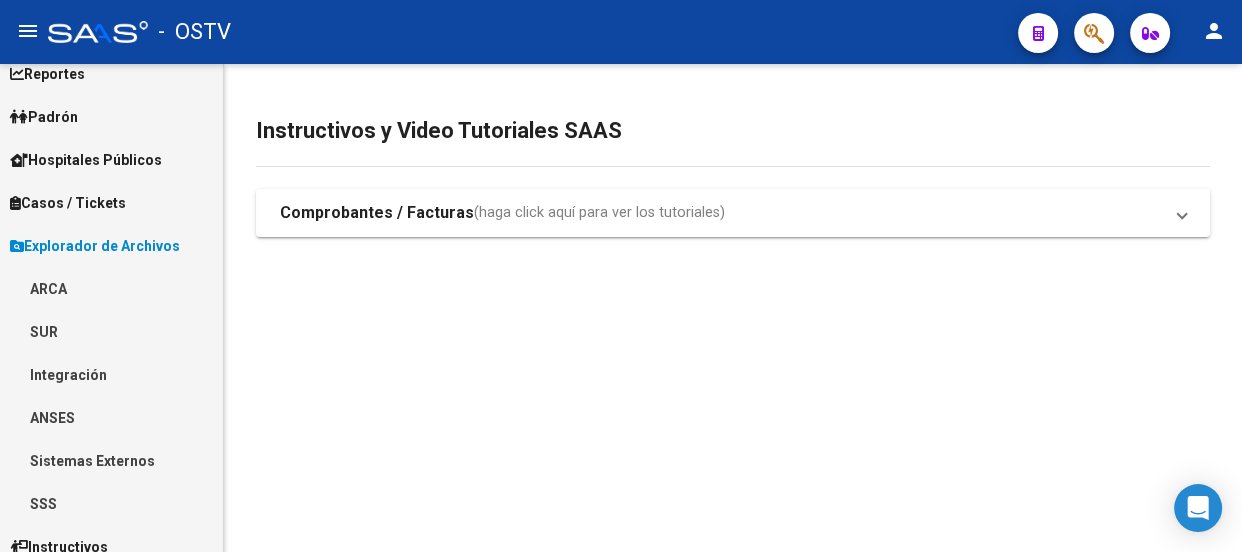 scroll, scrollTop: 79, scrollLeft: 0, axis: vertical 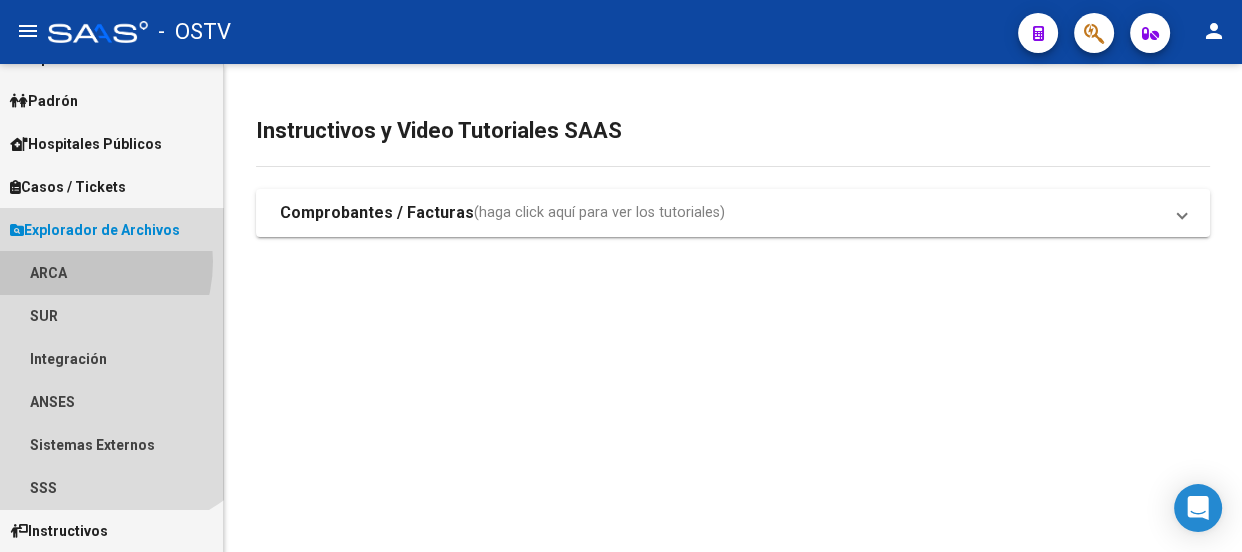 click on "ARCA" at bounding box center [111, 272] 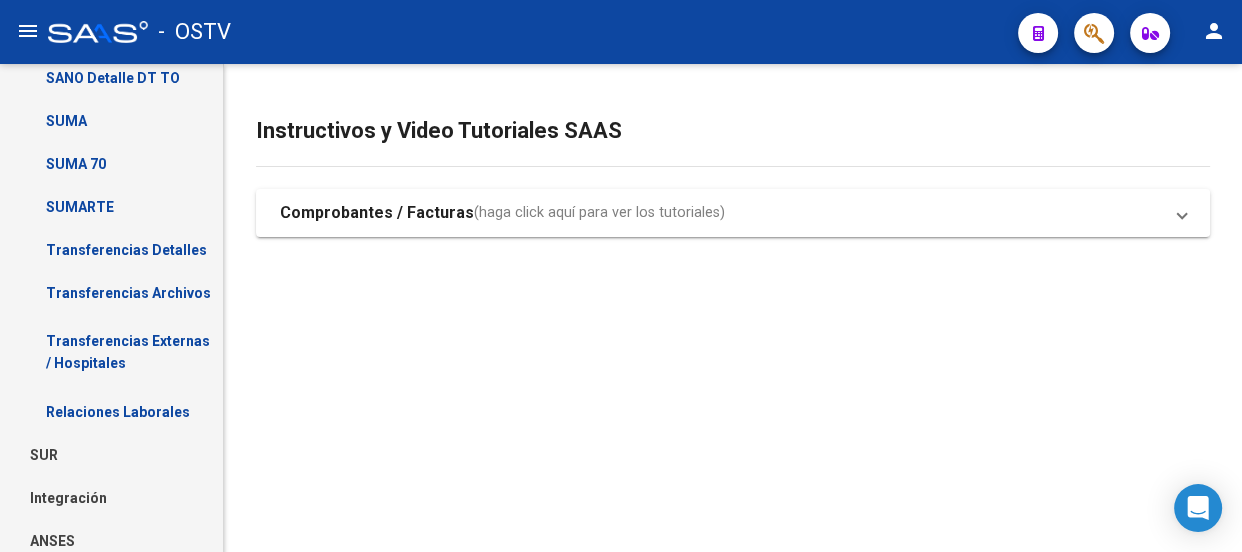 scroll, scrollTop: 533, scrollLeft: 0, axis: vertical 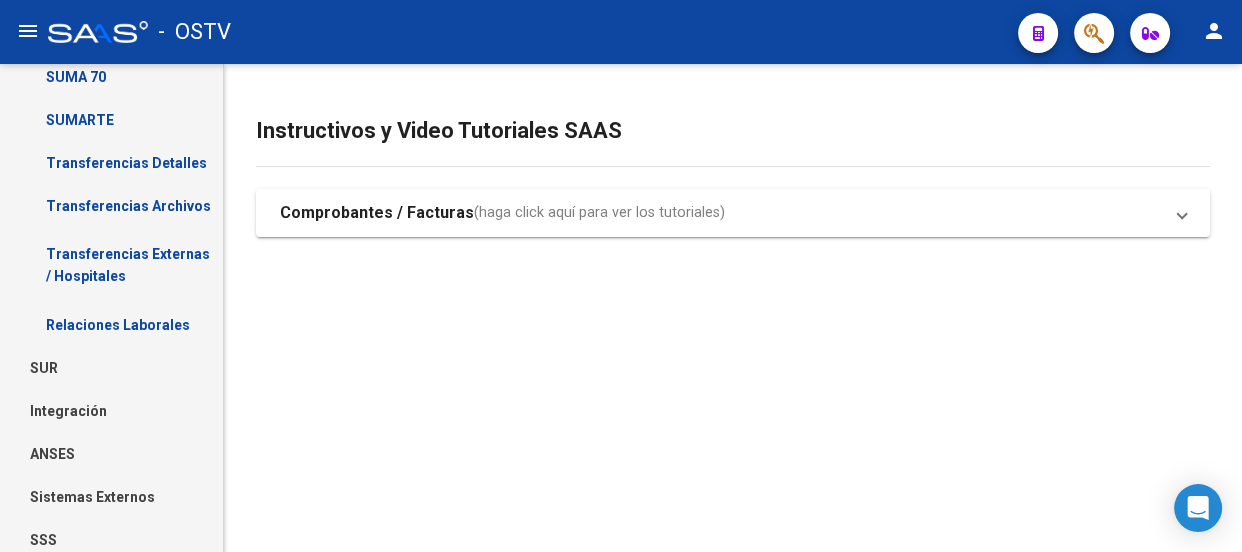 click on "Transferencias Detalles" at bounding box center (111, 162) 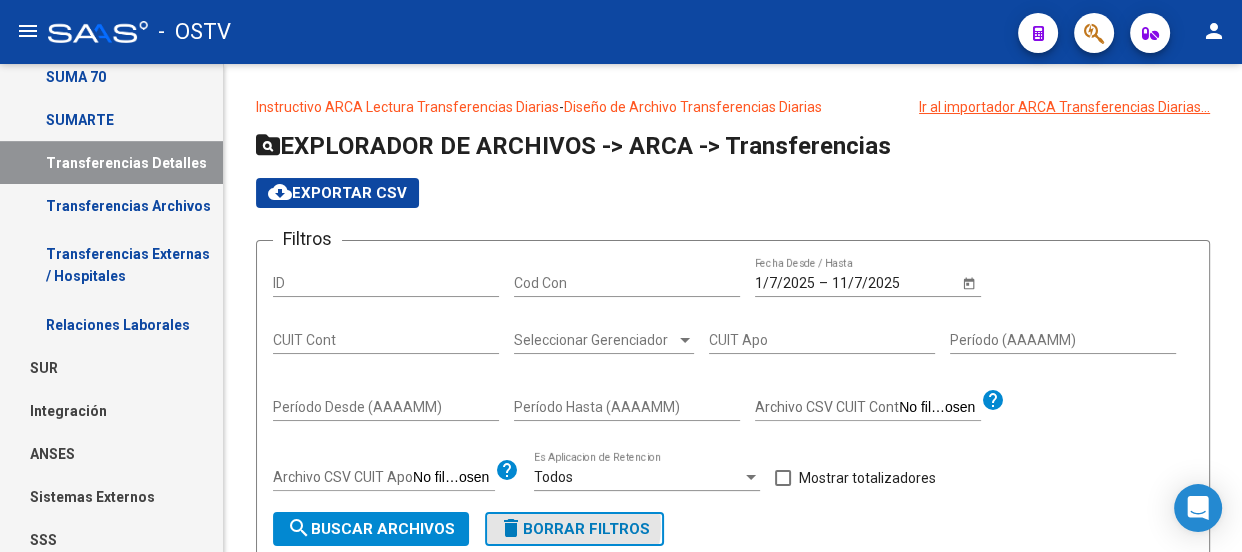 click on "delete  Borrar Filtros" 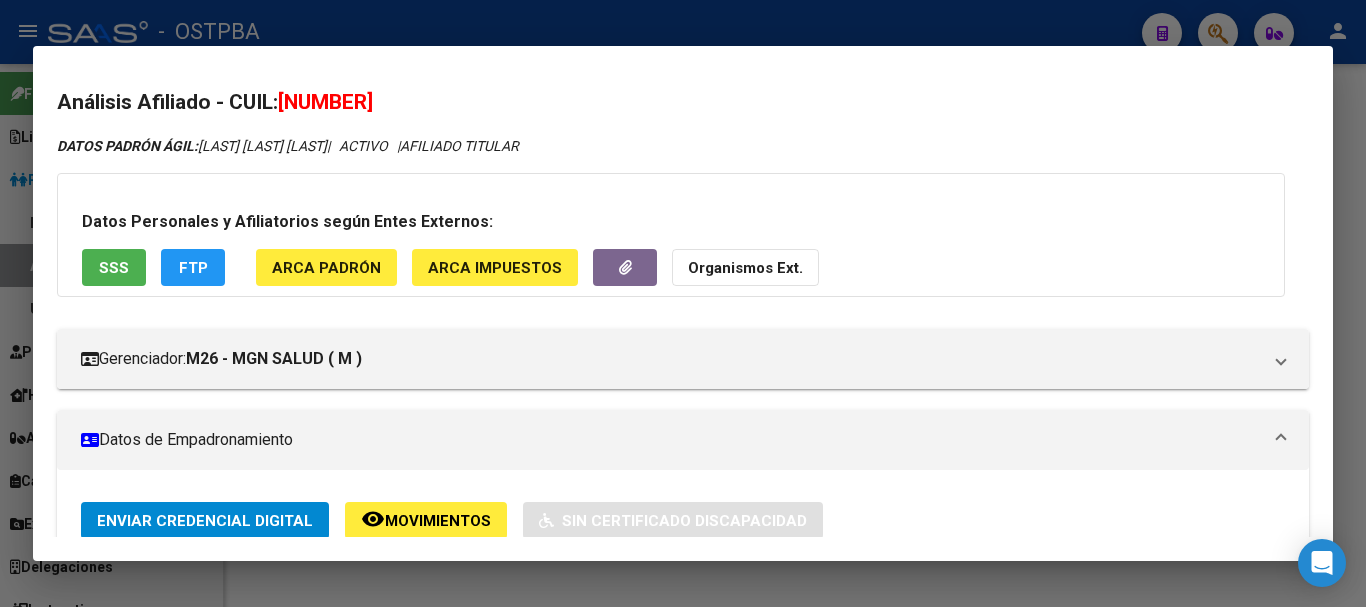scroll, scrollTop: 0, scrollLeft: 0, axis: both 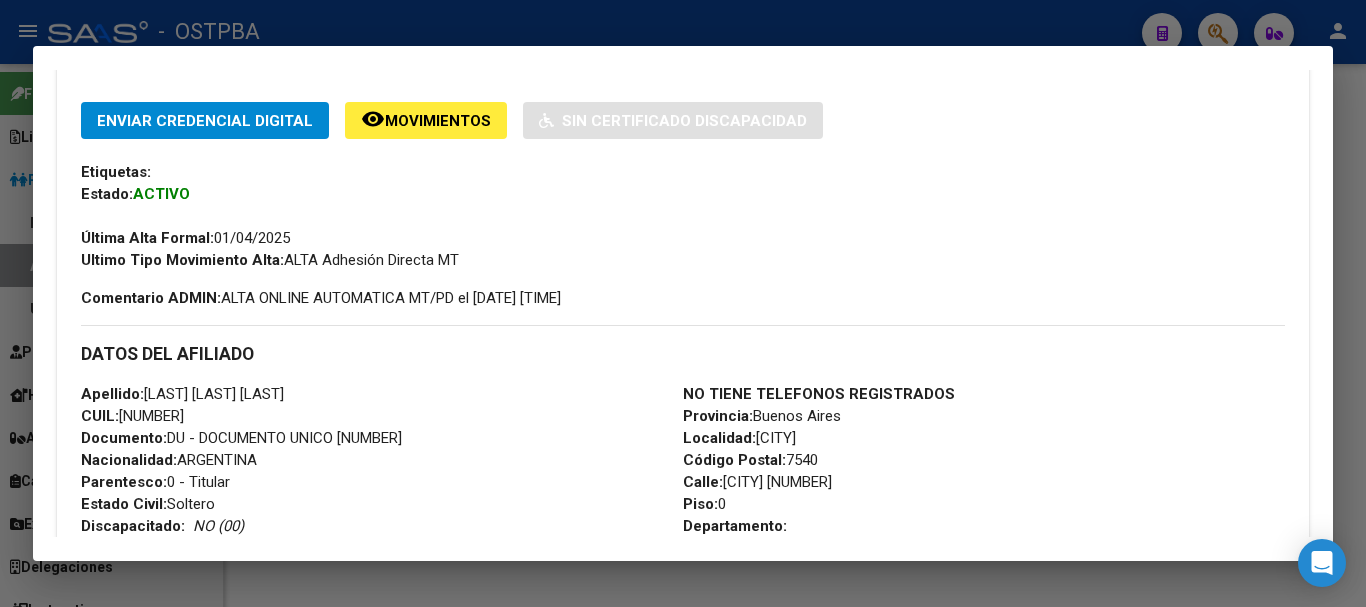 click at bounding box center (683, 303) 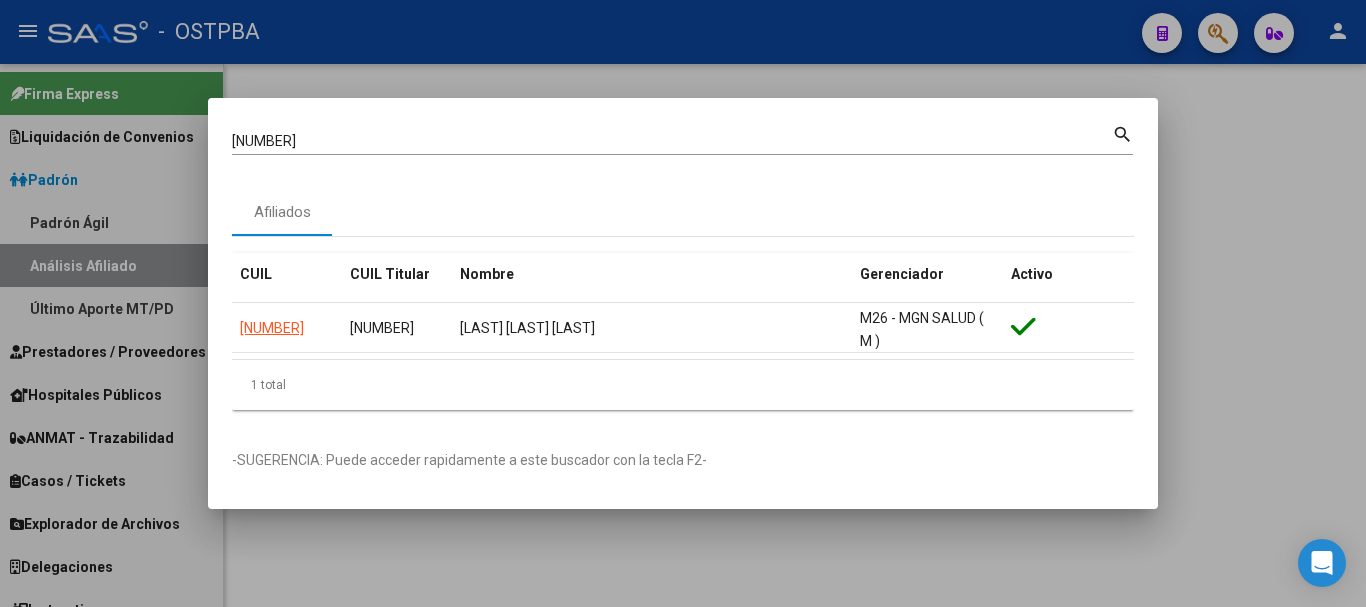 click at bounding box center (683, 303) 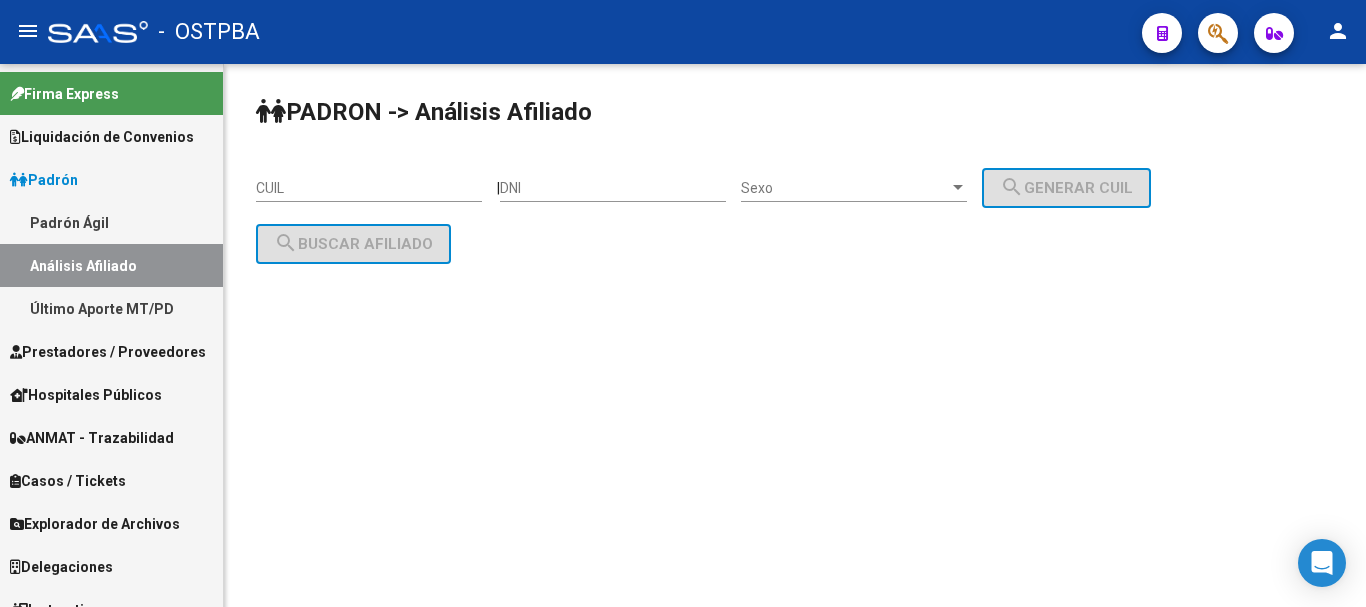 click on "Explorador de Archivos" at bounding box center [95, 524] 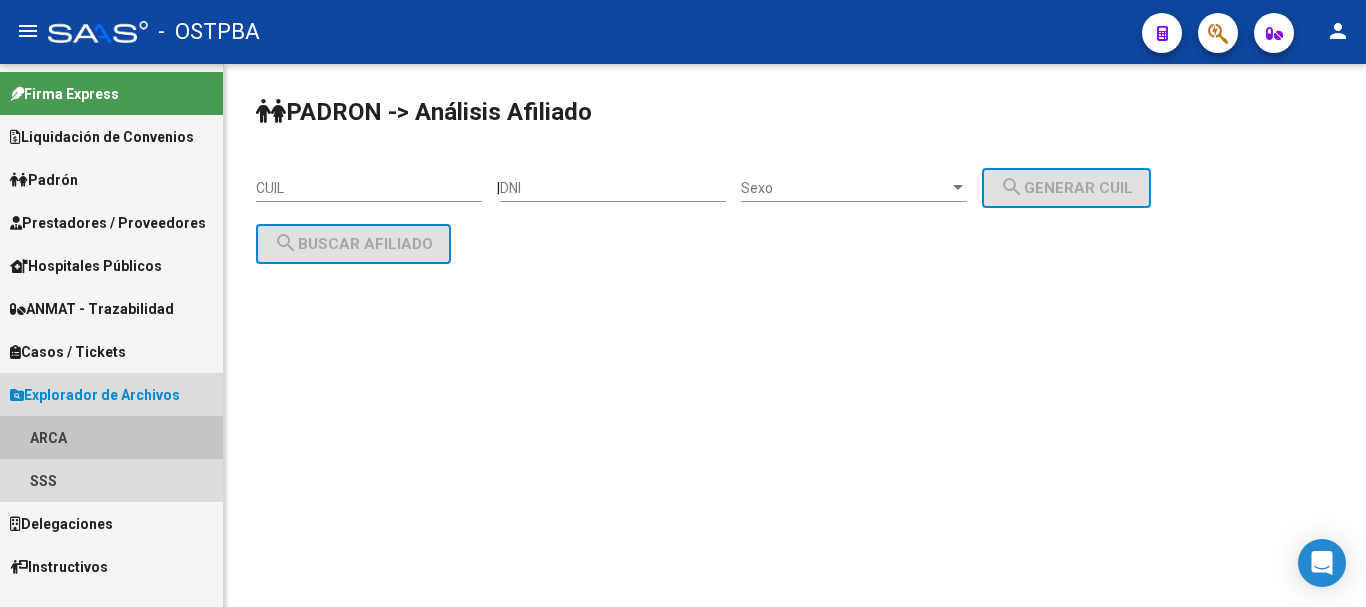 click on "ARCA" at bounding box center [111, 437] 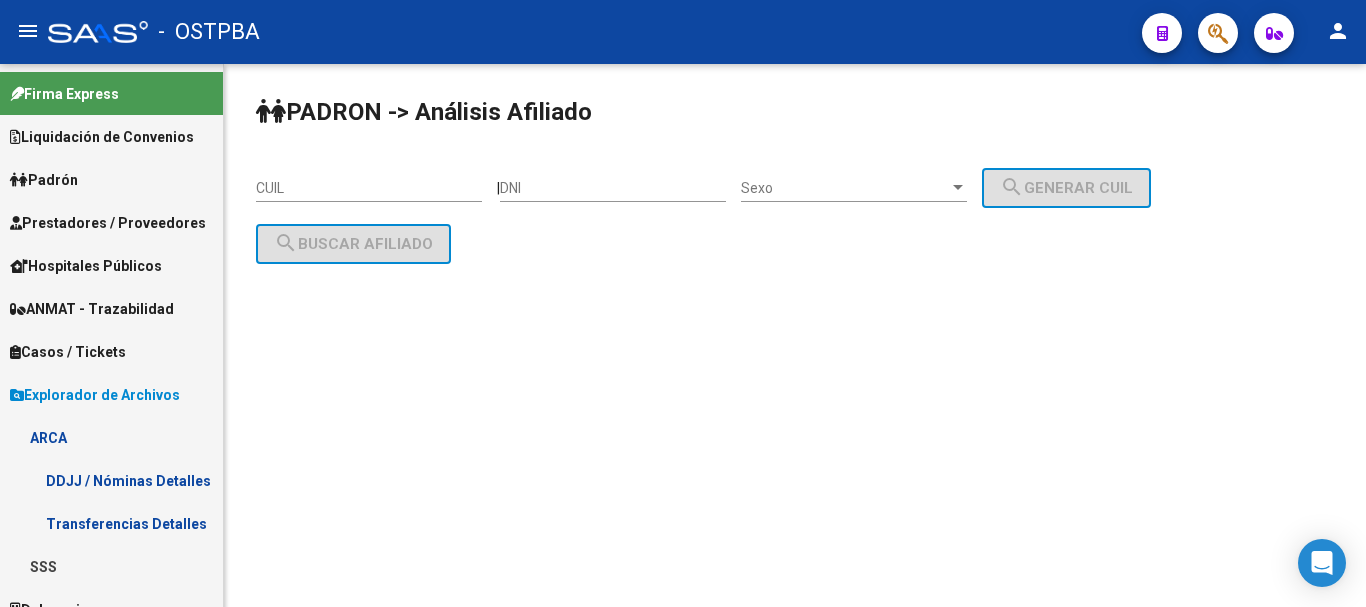 scroll, scrollTop: 67, scrollLeft: 0, axis: vertical 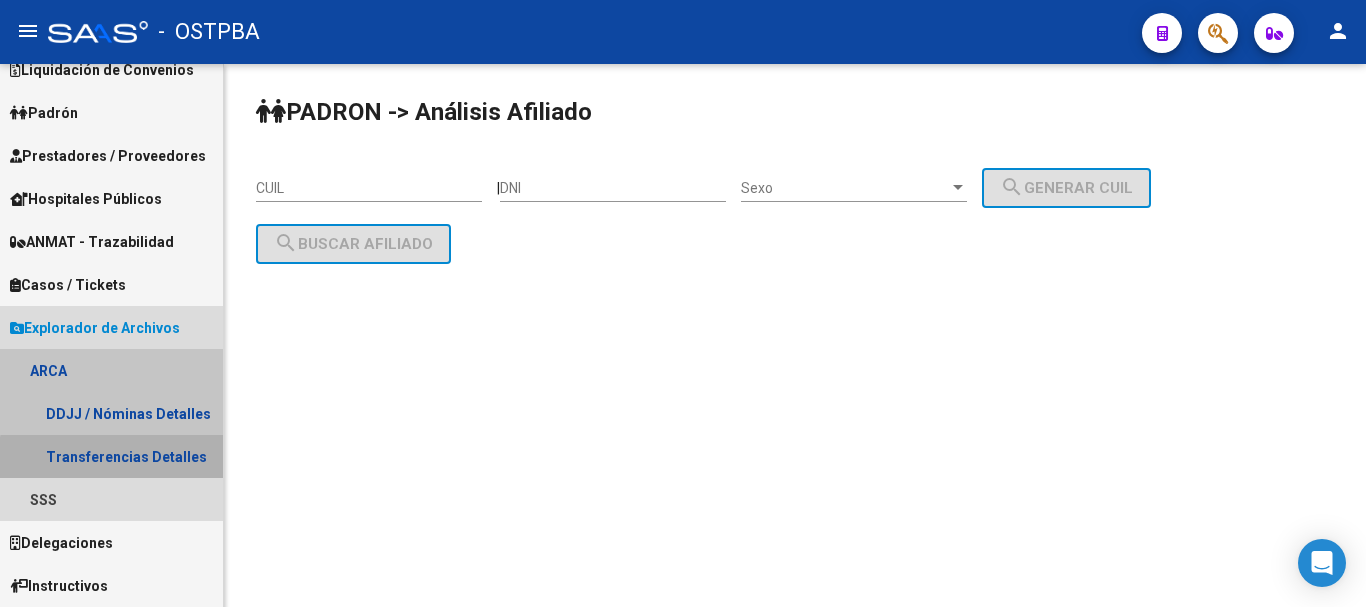 click on "Transferencias Detalles" at bounding box center (111, 456) 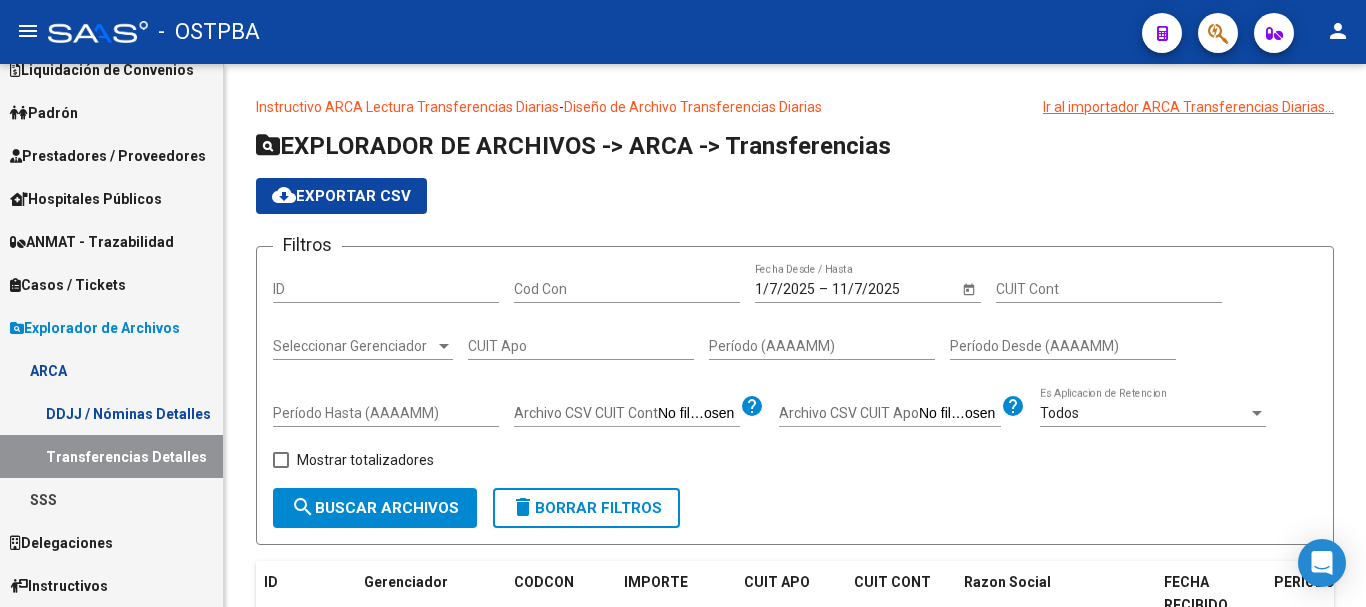 click on "delete  Borrar Filtros" 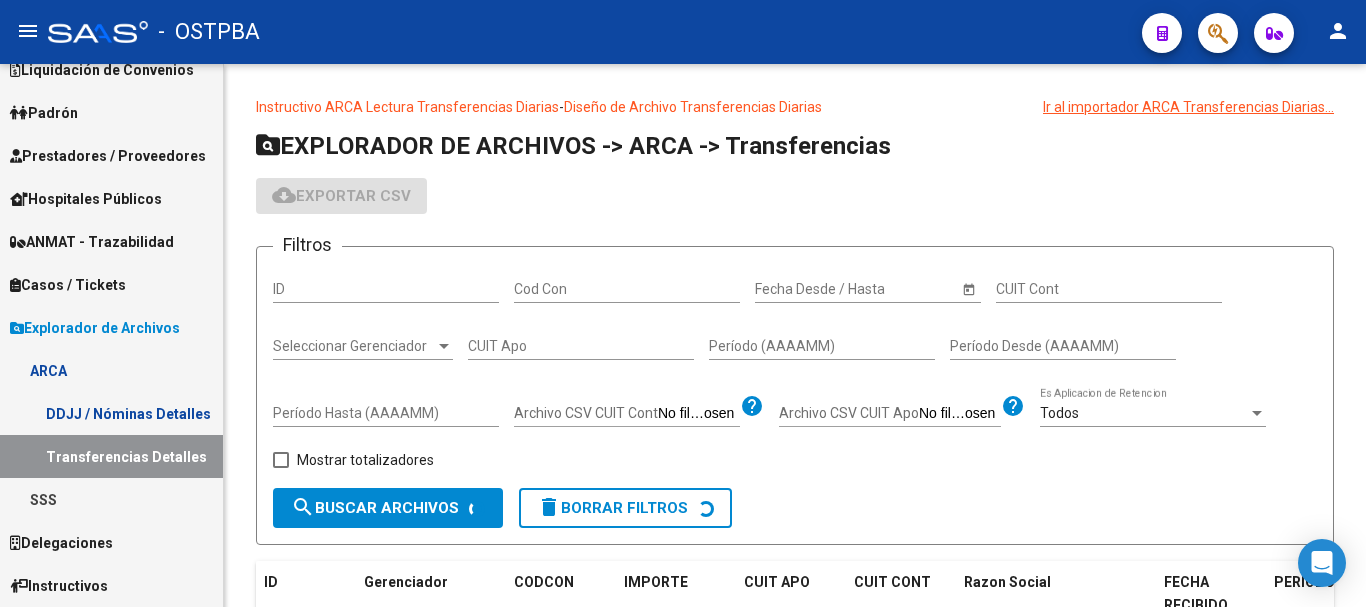 click on "Período (AAAAMM)" at bounding box center (822, 346) 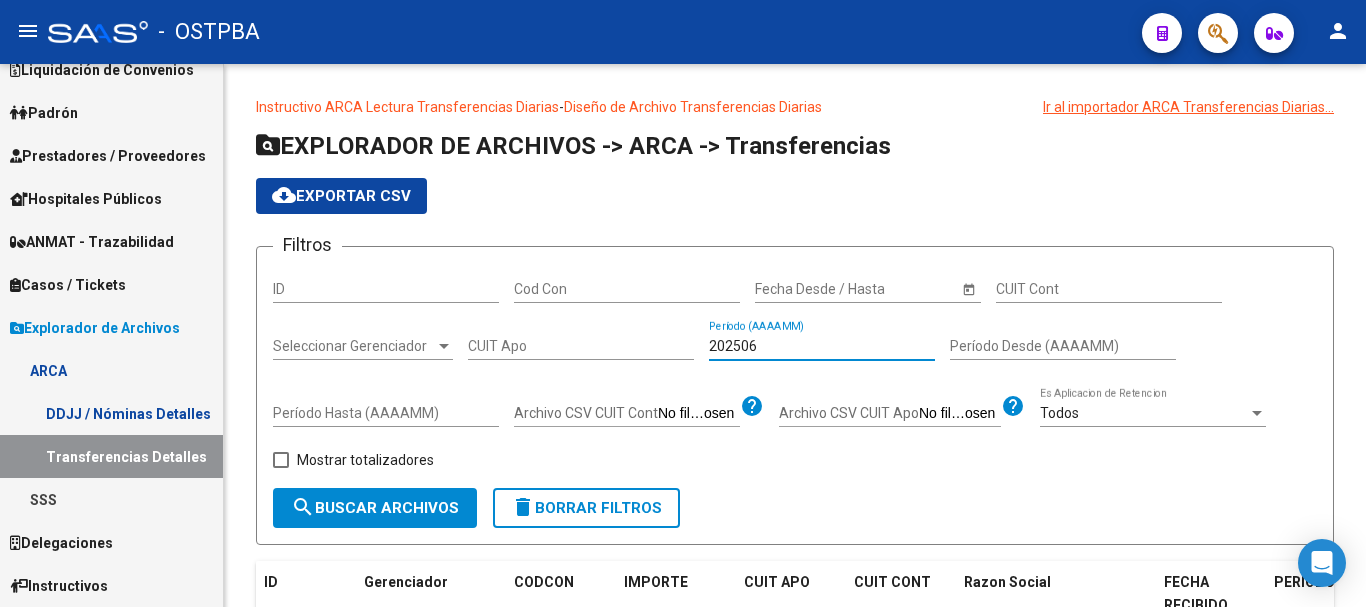 type on "202506" 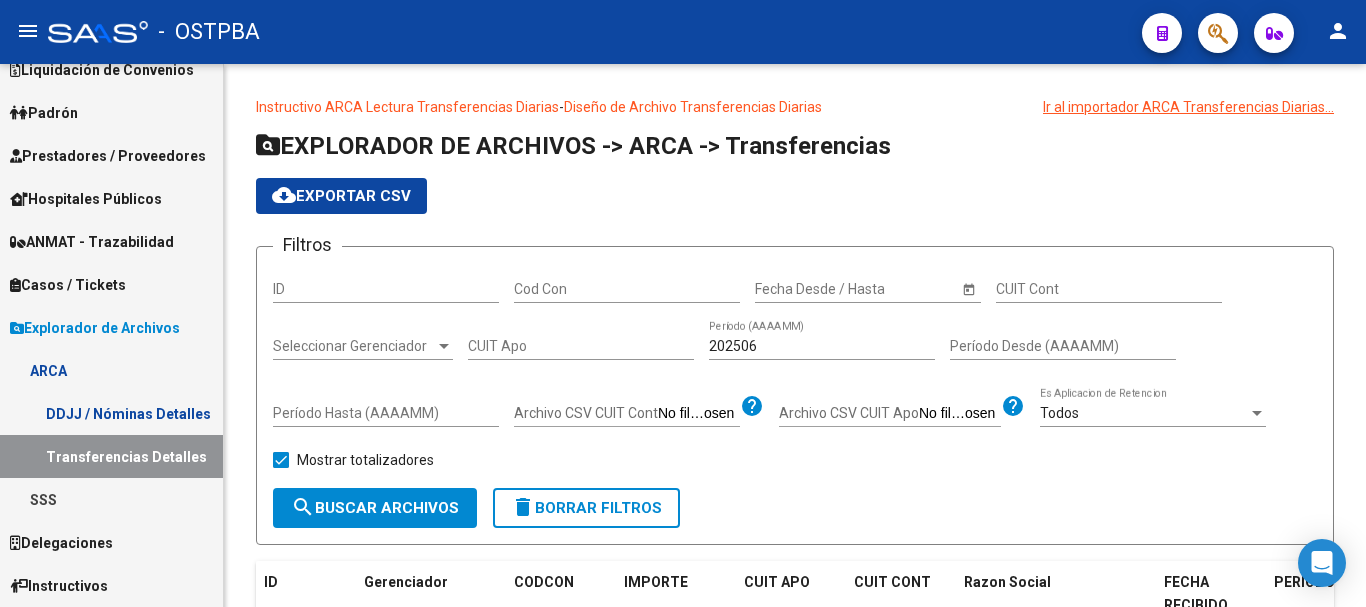 click on "search  Buscar Archivos" 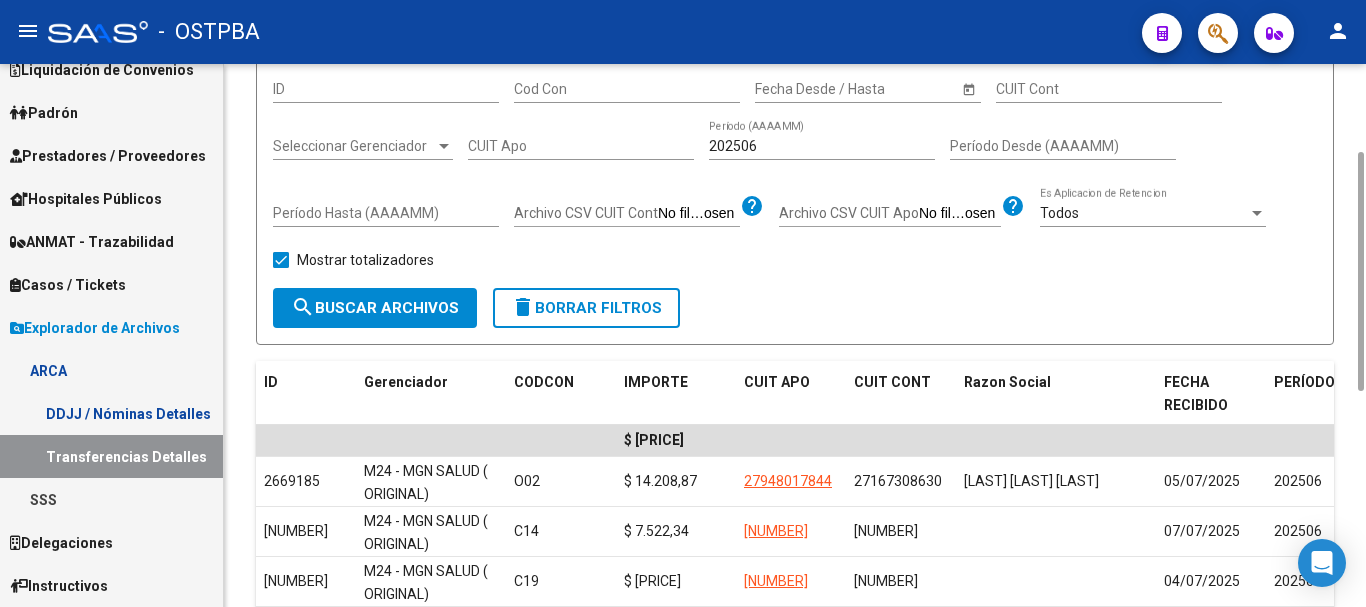 scroll, scrollTop: 0, scrollLeft: 0, axis: both 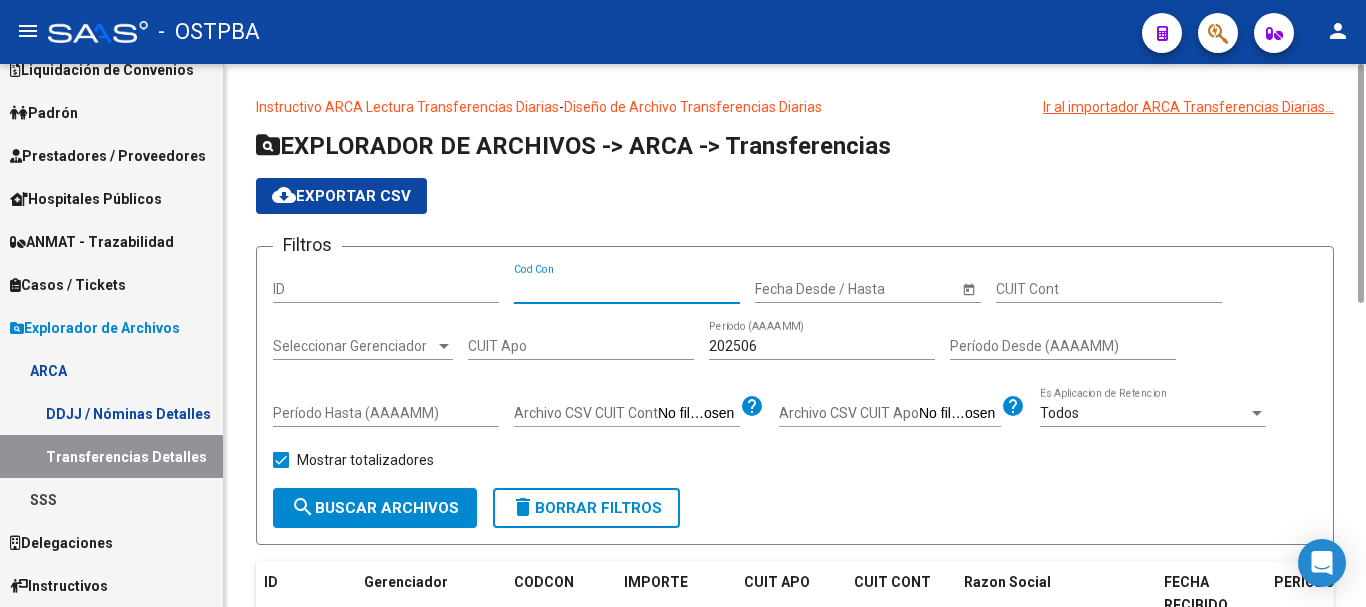 click on "Cod Con" at bounding box center (627, 289) 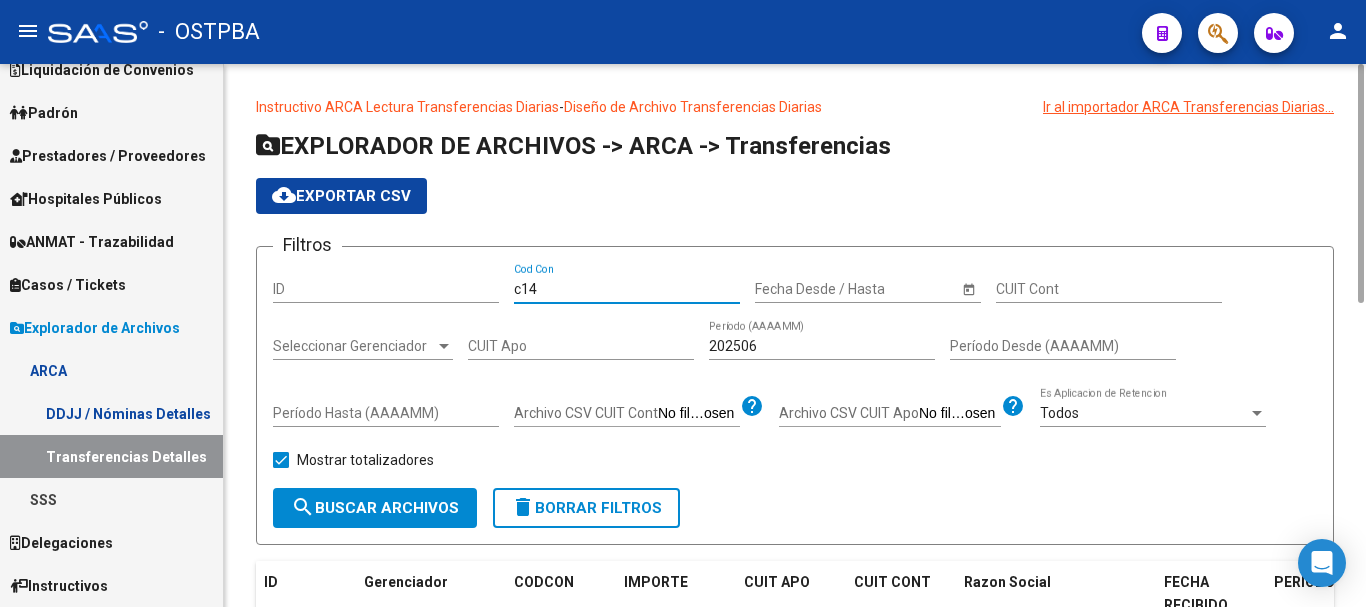 type on "c14" 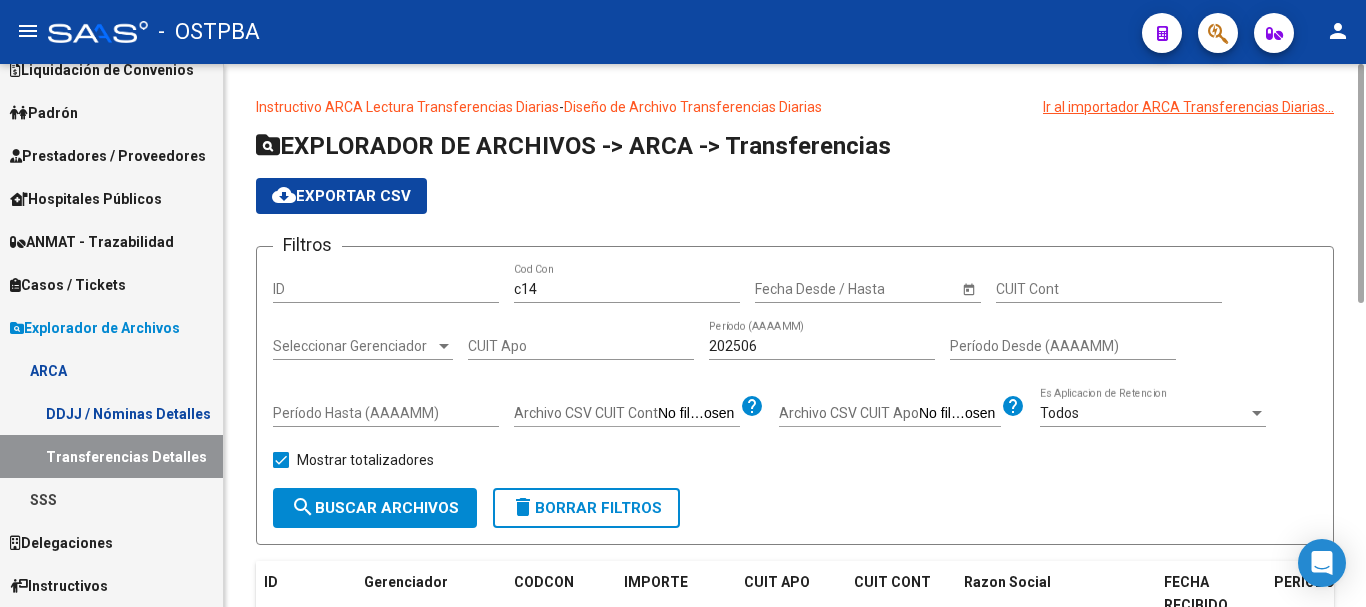 scroll, scrollTop: 200, scrollLeft: 0, axis: vertical 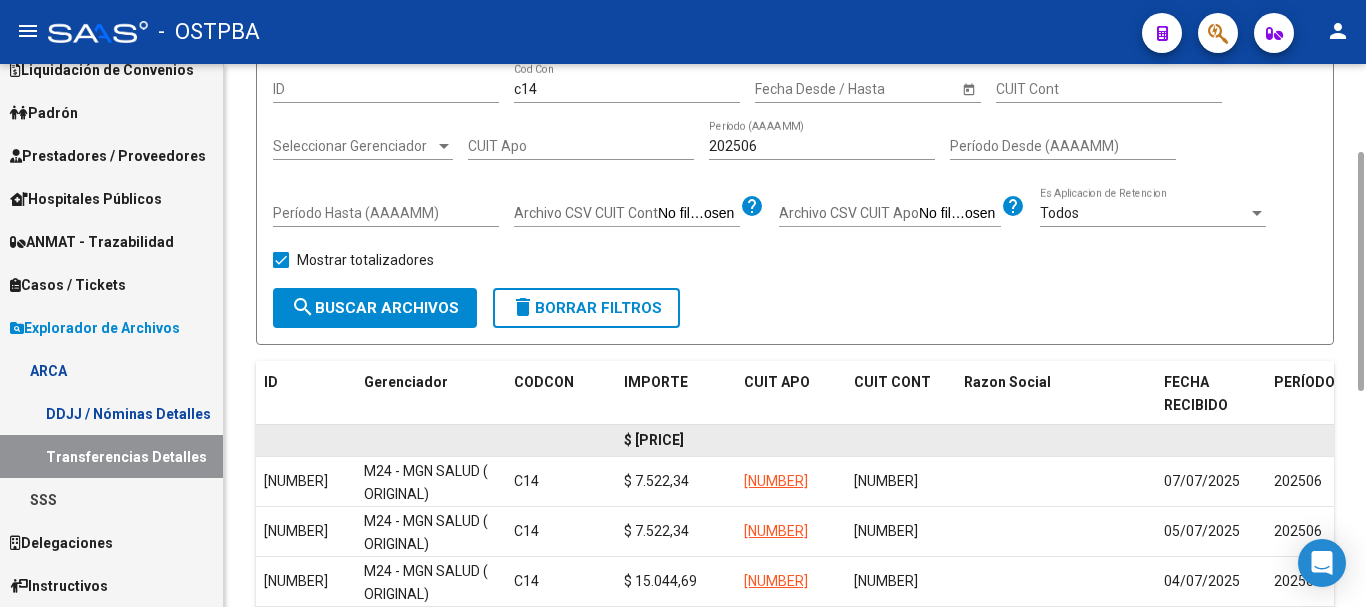 drag, startPoint x: 751, startPoint y: 446, endPoint x: 588, endPoint y: 444, distance: 163.01227 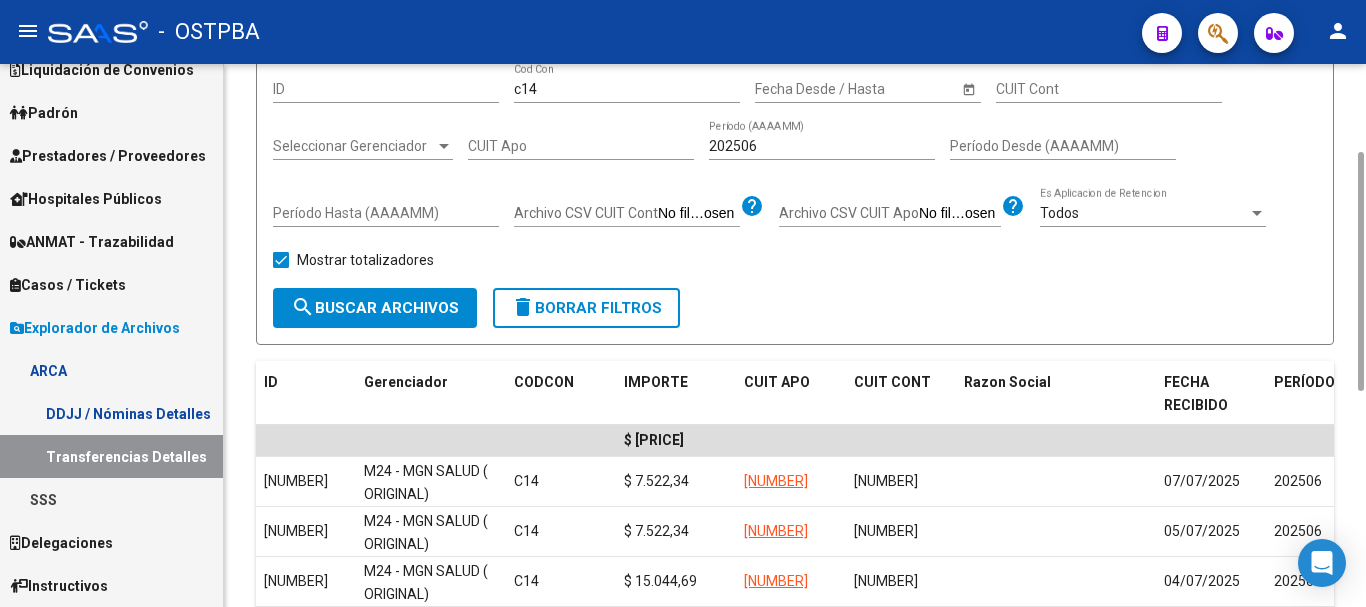 click on "Filtros ID c14 Cod Con Start date – Fecha Desde / Hasta CUIT Cont Seleccionar Gerenciador Seleccionar Gerenciador CUIT Apo [DATE] Período (AAAAMM) Período Desde (AAAAMM) Período Hasta (AAAAMM) Archivo CSV CUIT Cont help Archivo CSV CUIT Apo help Todos Es Aplicacion de Retencion Mostrar totalizadores search Buscar Archivos delete Borrar Filtros" 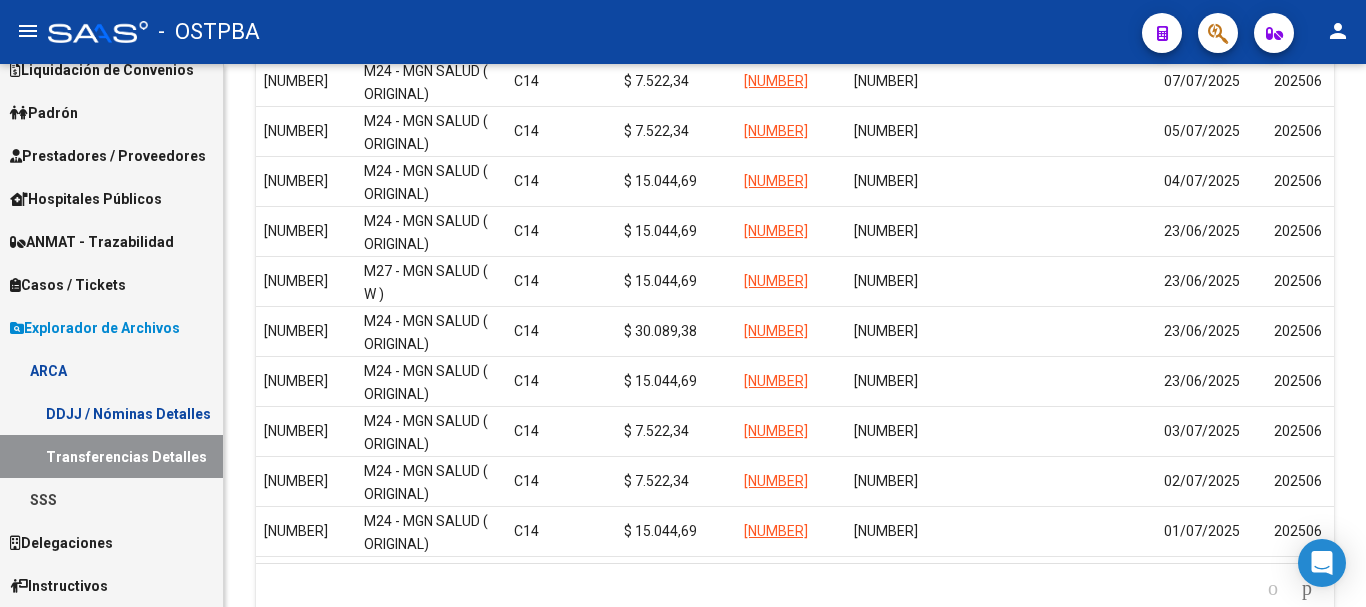 scroll, scrollTop: 0, scrollLeft: 0, axis: both 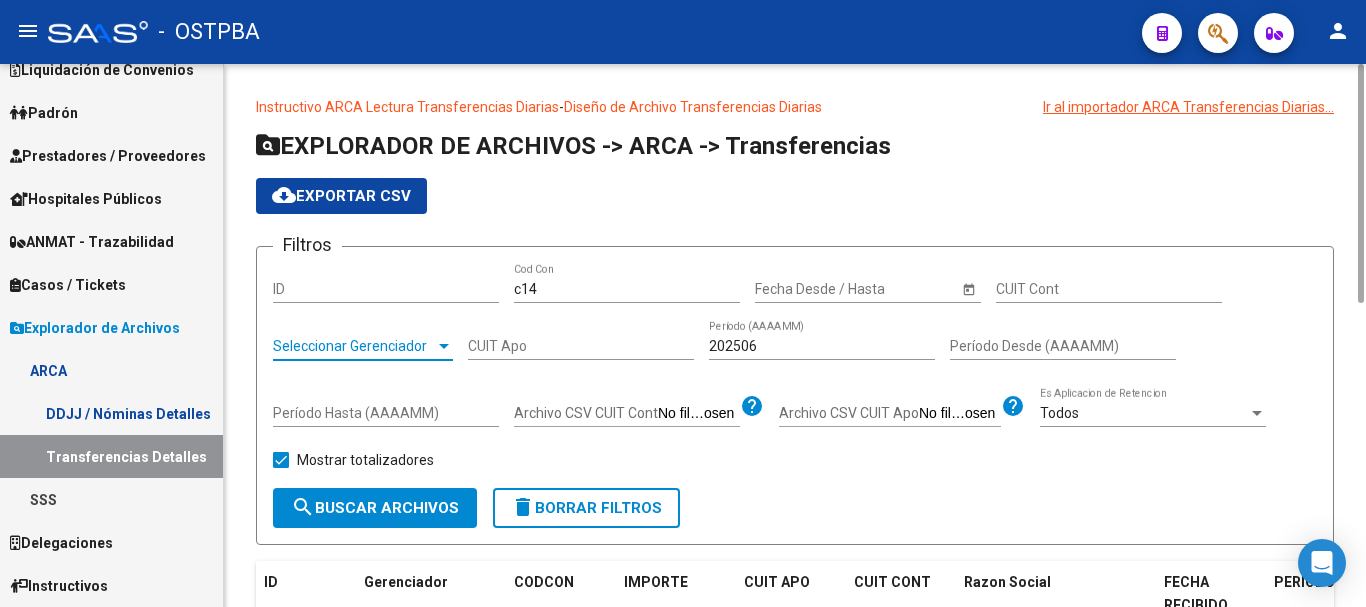 click on "Seleccionar Gerenciador" at bounding box center [354, 346] 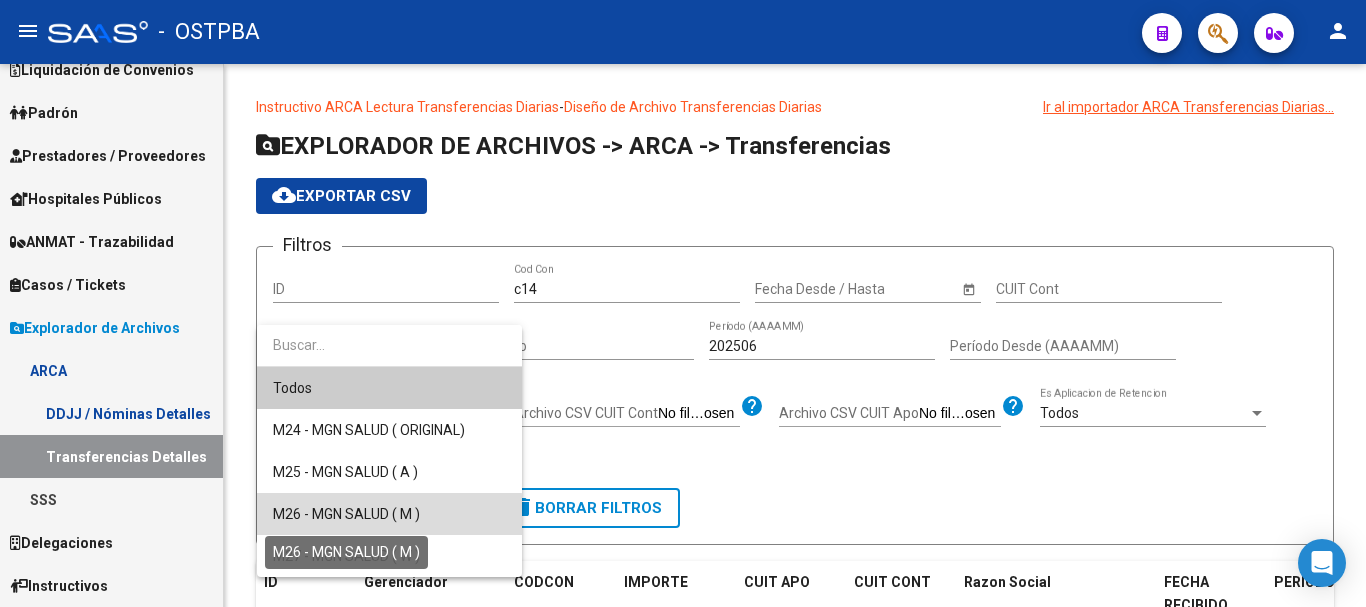 click on "M26 - MGN SALUD ( M )" at bounding box center (346, 514) 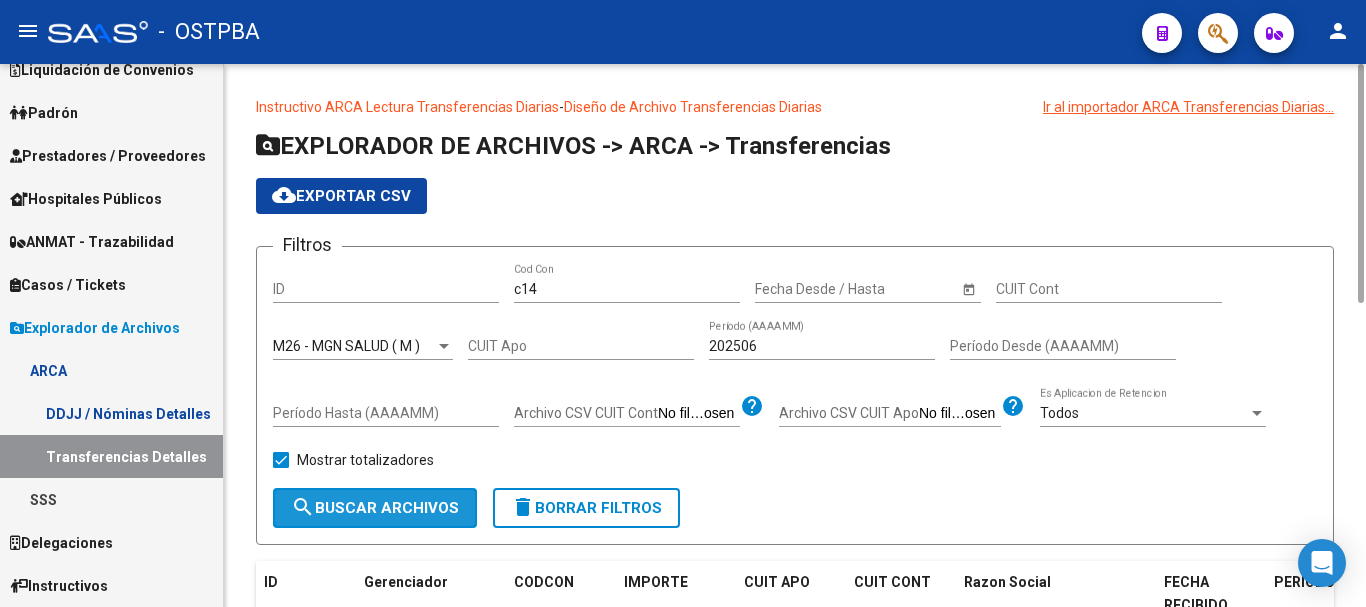 click on "search  Buscar Archivos" 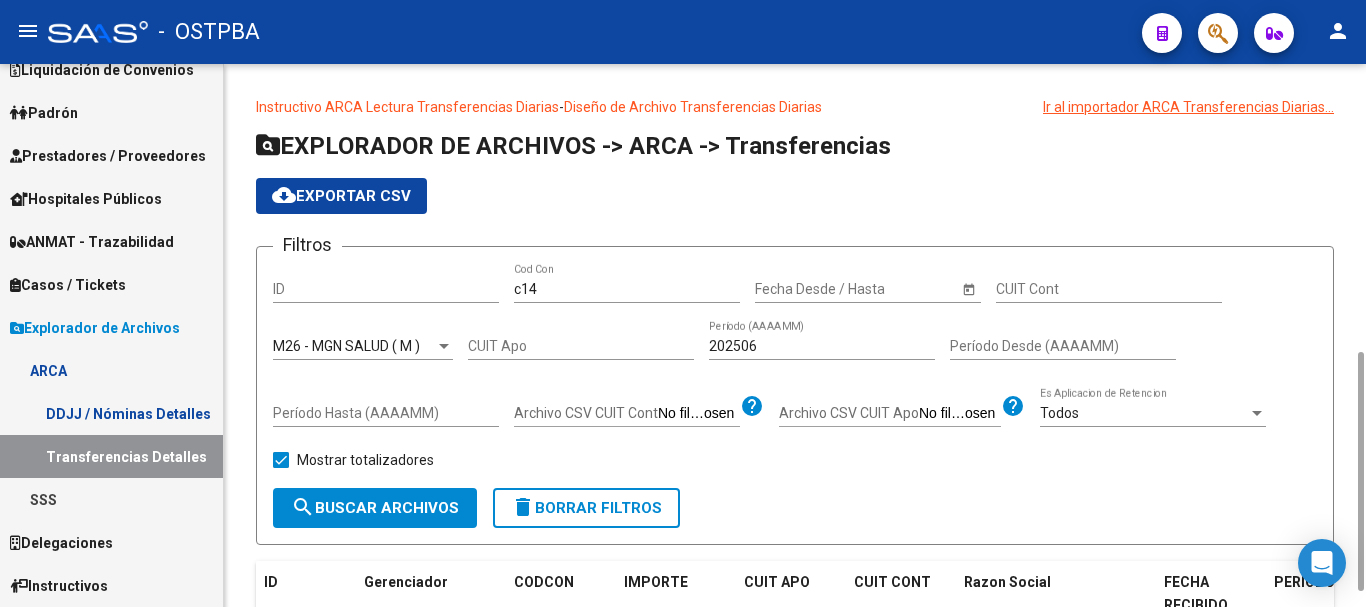 scroll, scrollTop: 400, scrollLeft: 0, axis: vertical 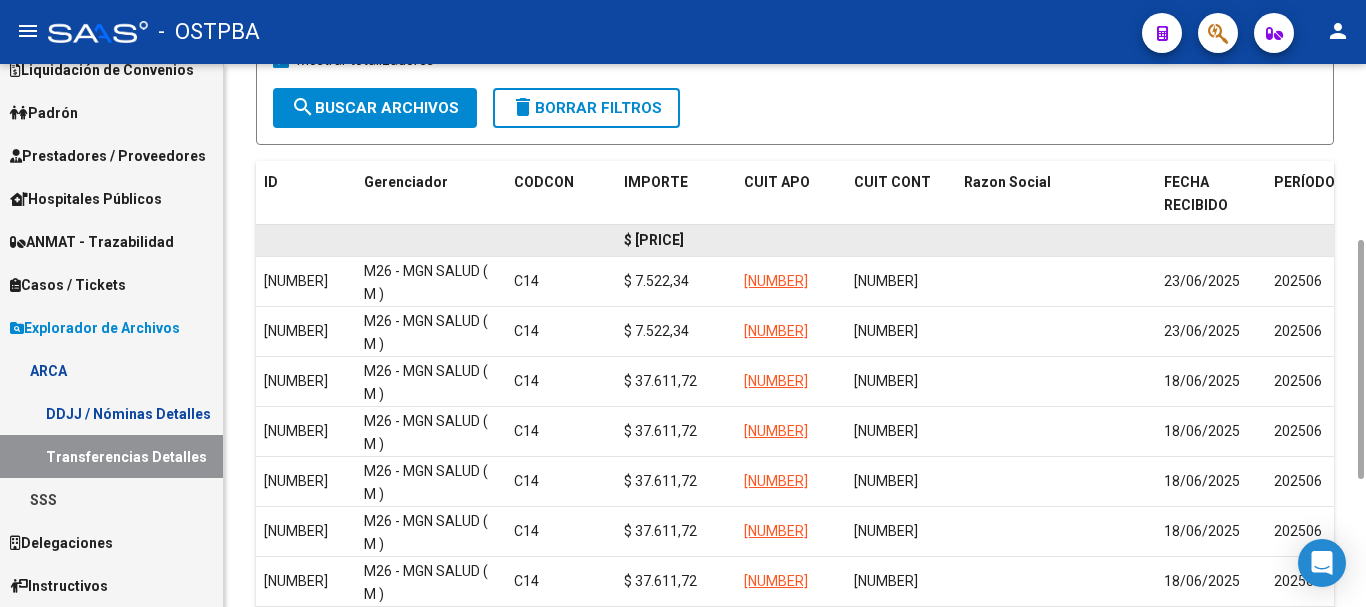 click on "$ [PRICE]" 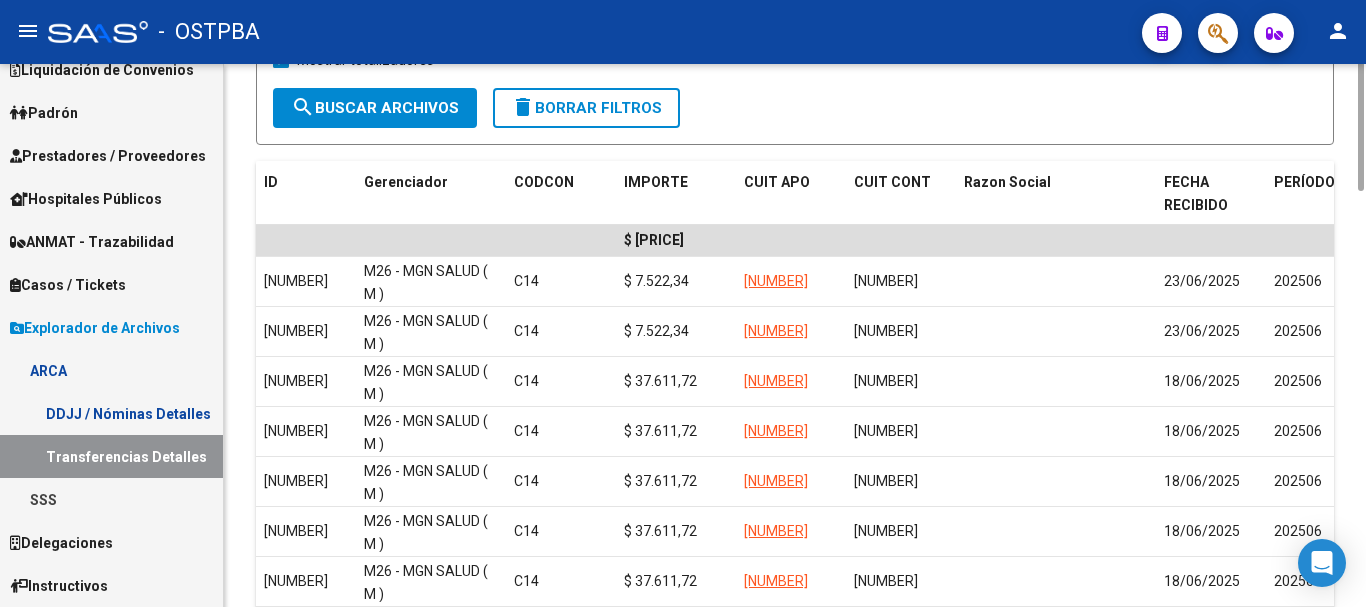 scroll, scrollTop: 200, scrollLeft: 0, axis: vertical 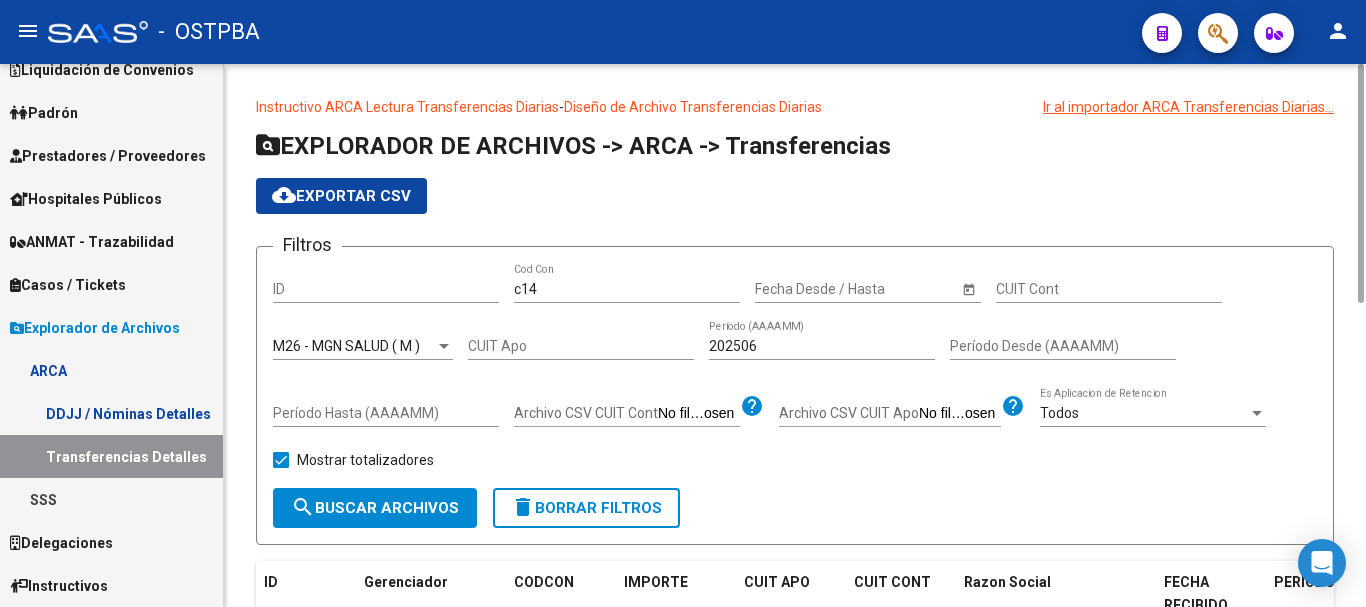 click on "M26 - MGN SALUD ( M ) Seleccionar Gerenciador" 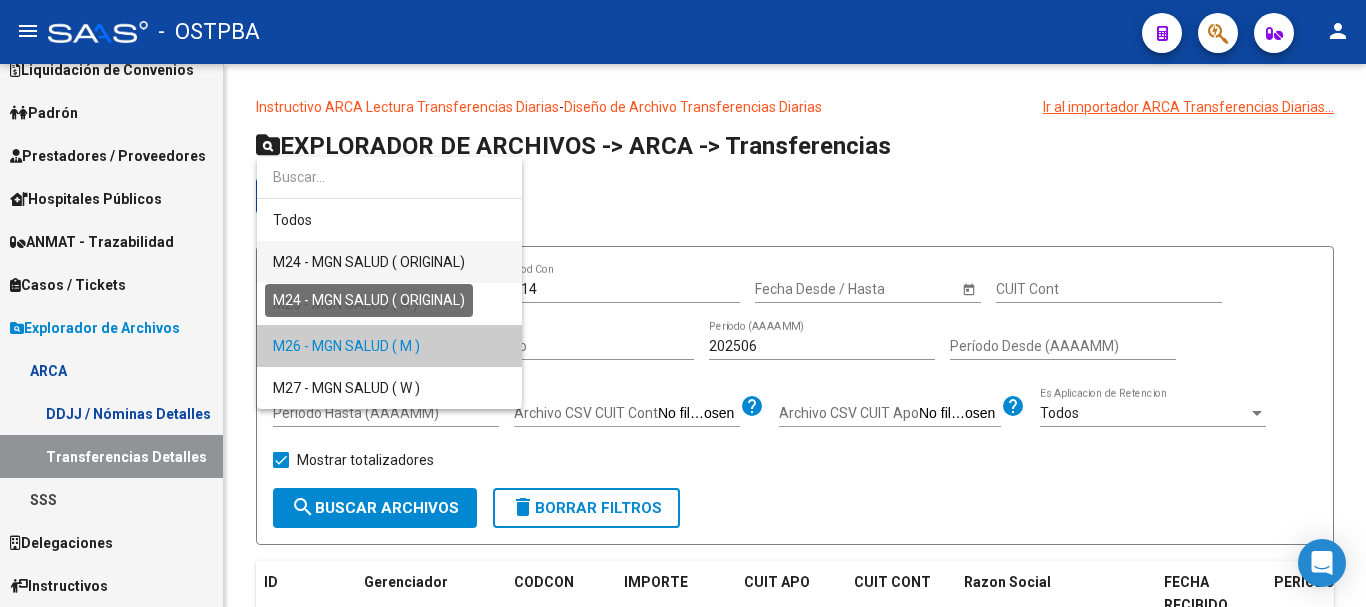 click on "M24 - MGN SALUD ( ORIGINAL)" at bounding box center [369, 262] 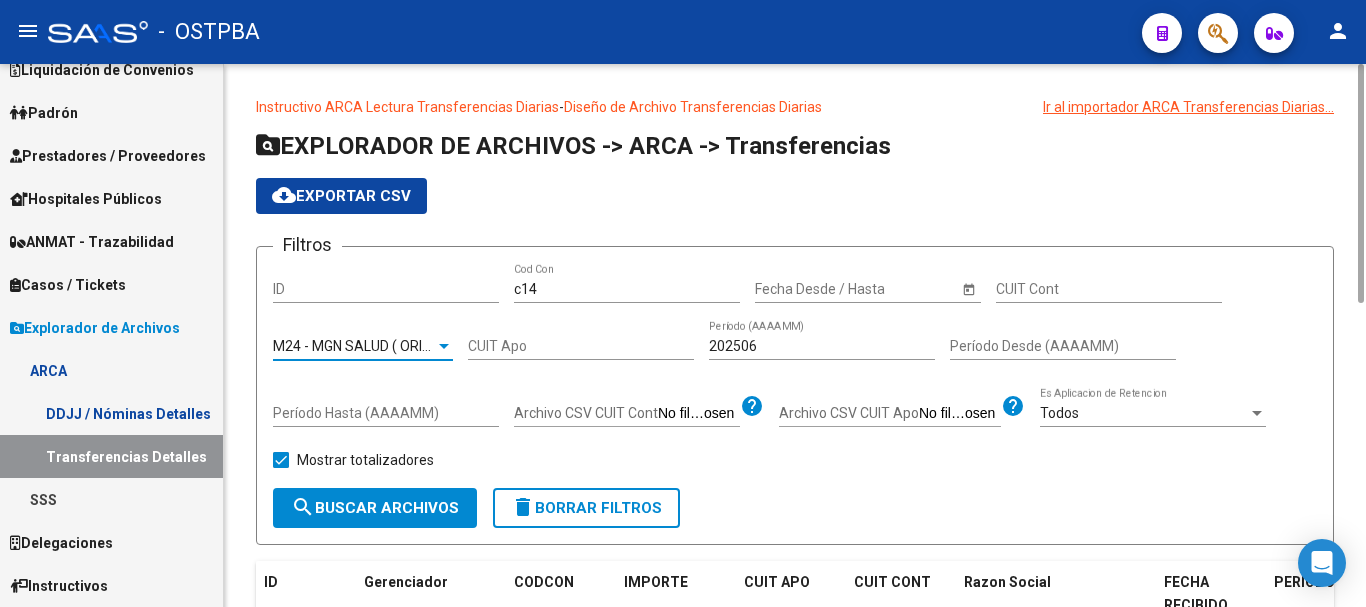 click on "search  Buscar Archivos" 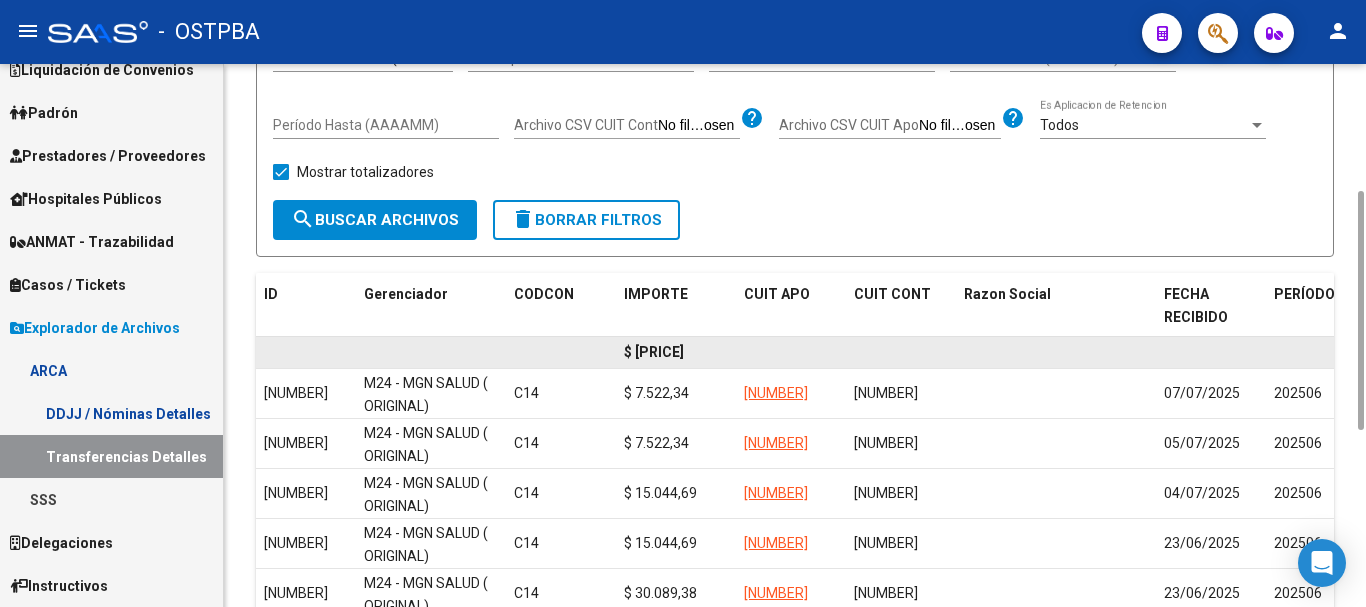 scroll, scrollTop: 0, scrollLeft: 0, axis: both 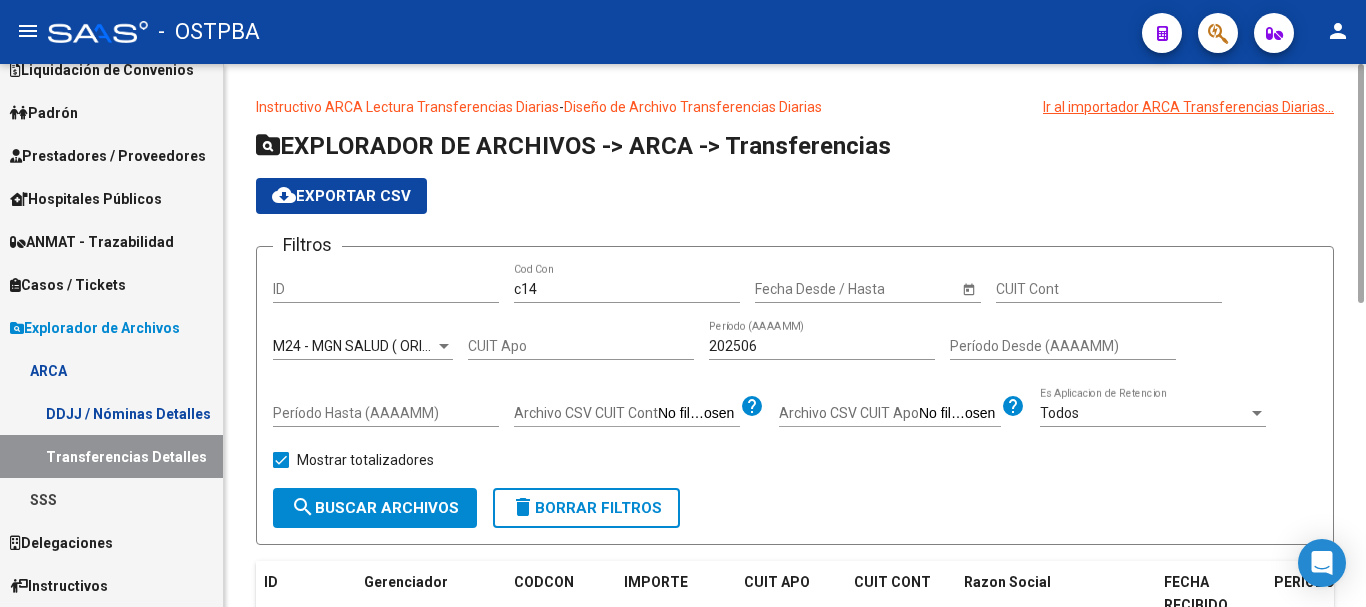 click on "M24 - MGN SALUD ( ORIGINAL)" at bounding box center [369, 346] 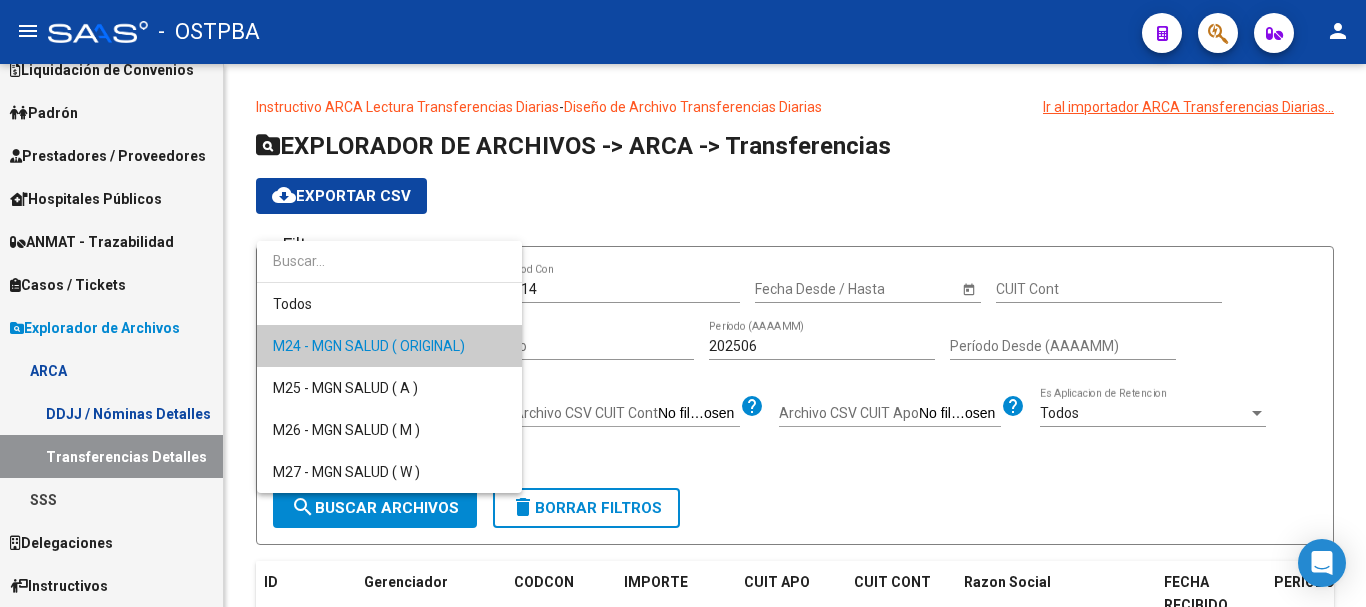 click at bounding box center [683, 303] 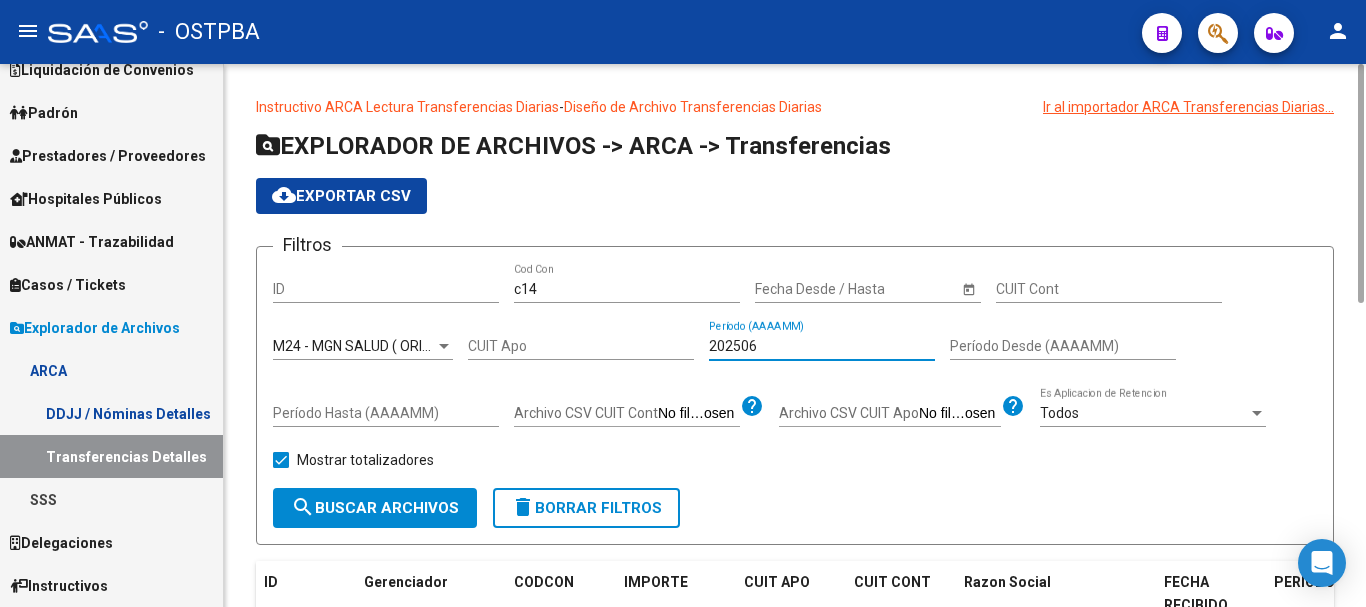 click on "202506" at bounding box center (822, 346) 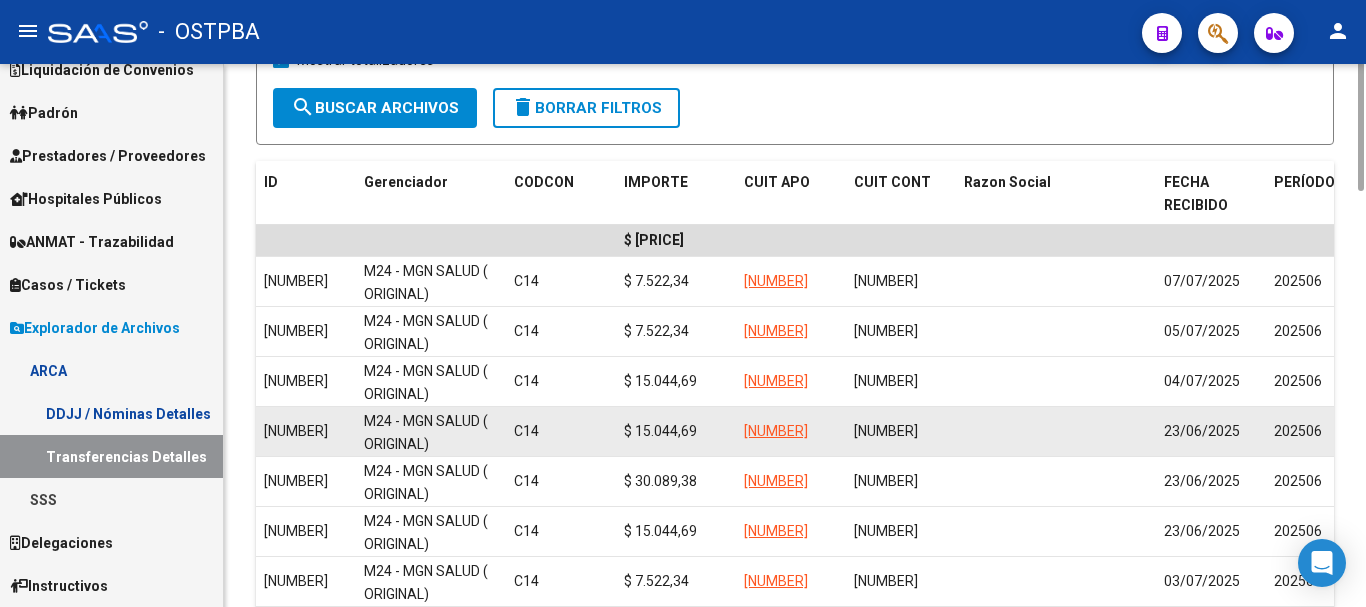 scroll, scrollTop: 0, scrollLeft: 0, axis: both 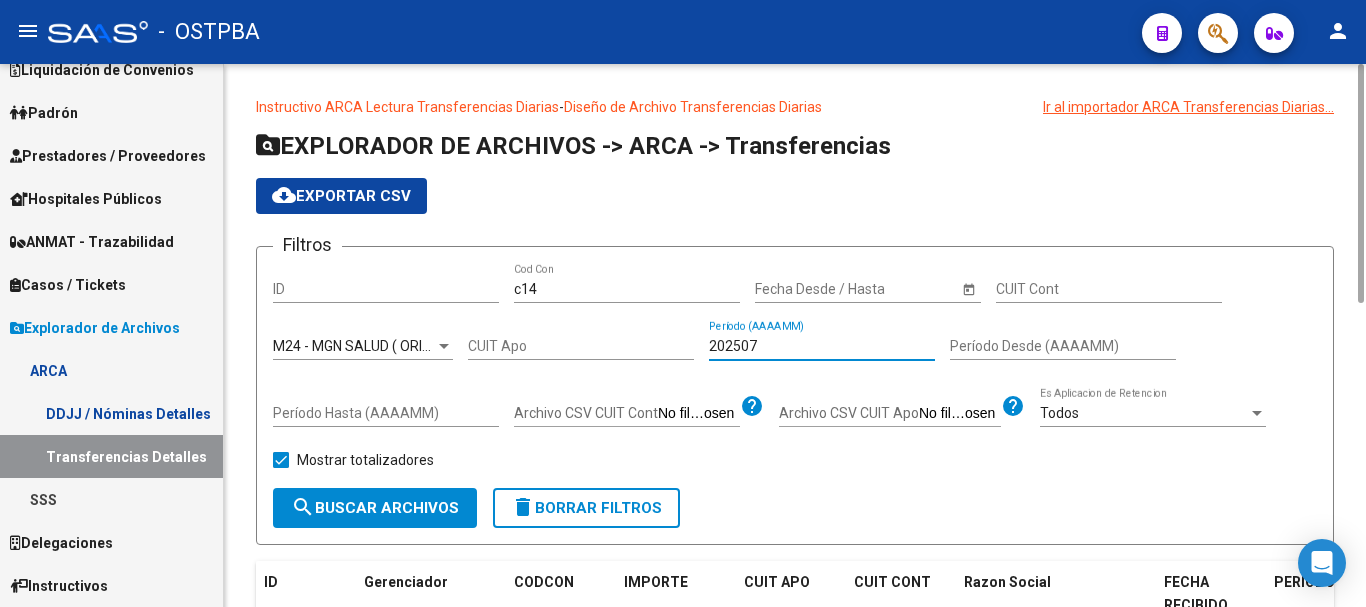 click on "M24 - MGN SALUD ( ORIGINAL)" at bounding box center (369, 346) 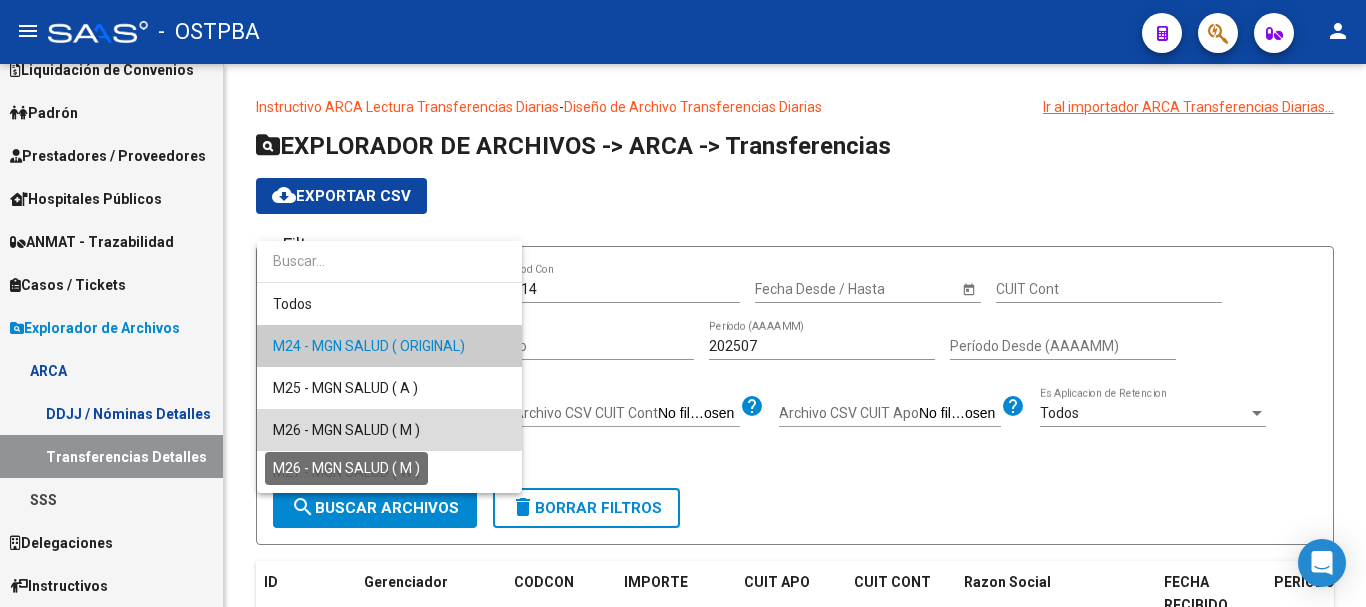 click on "M26 - MGN SALUD ( M )" at bounding box center (346, 430) 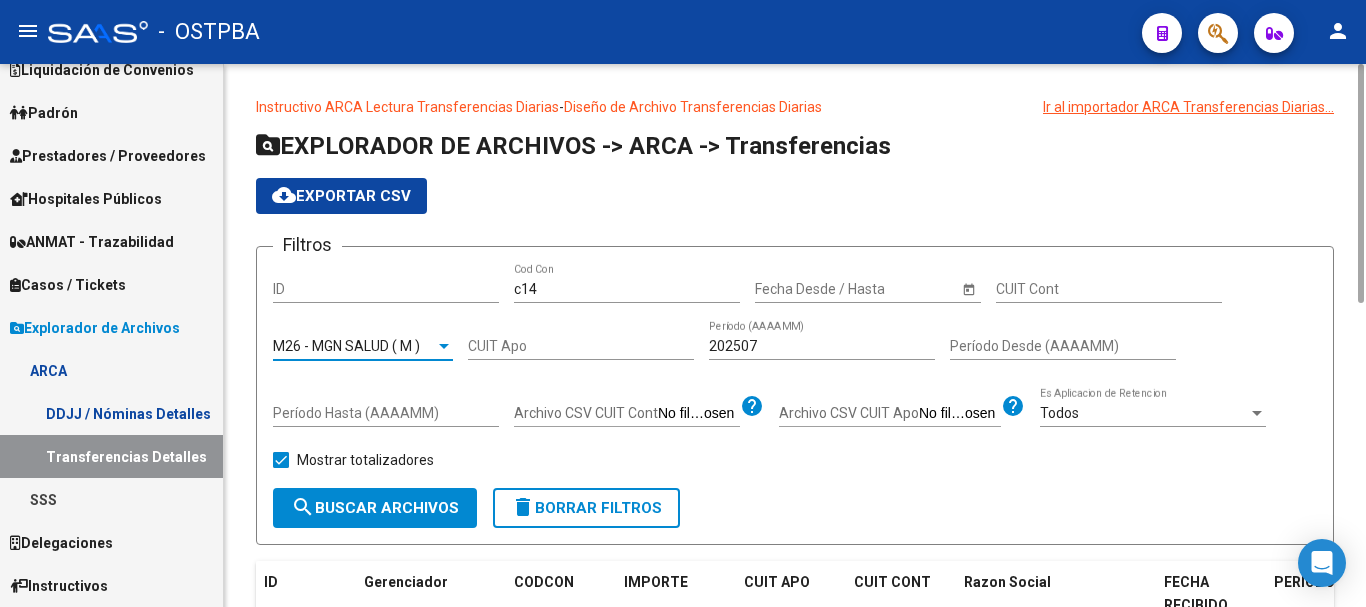 click on "search  Buscar Archivos" 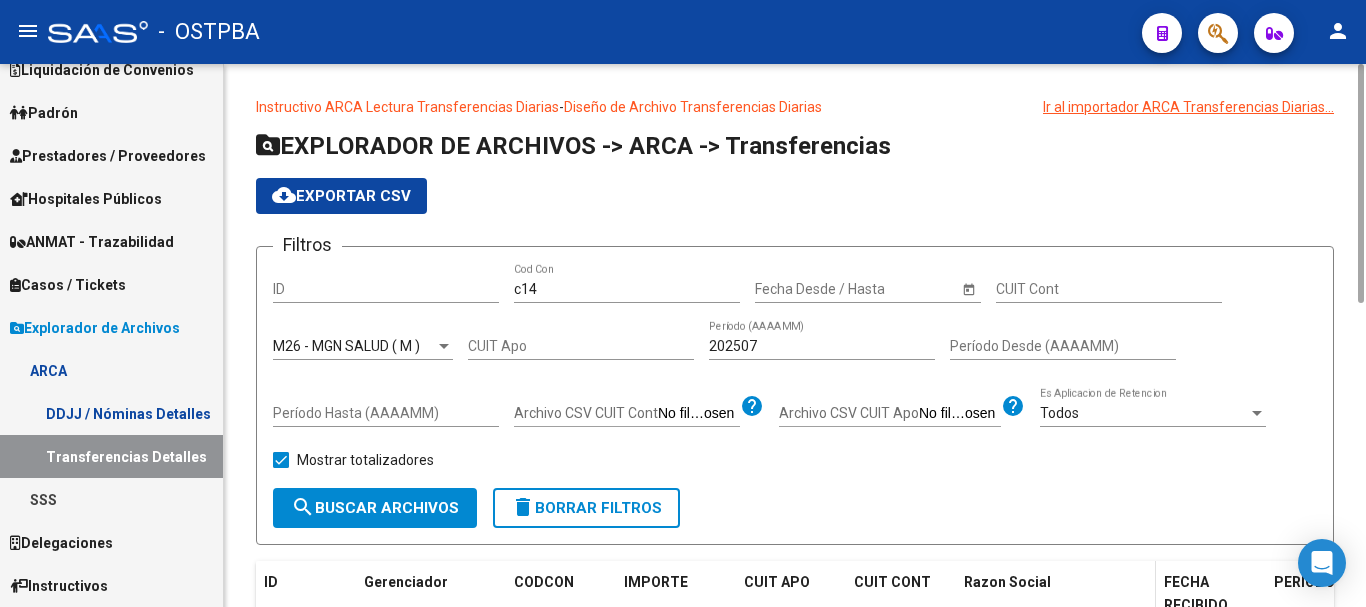 scroll, scrollTop: 288, scrollLeft: 0, axis: vertical 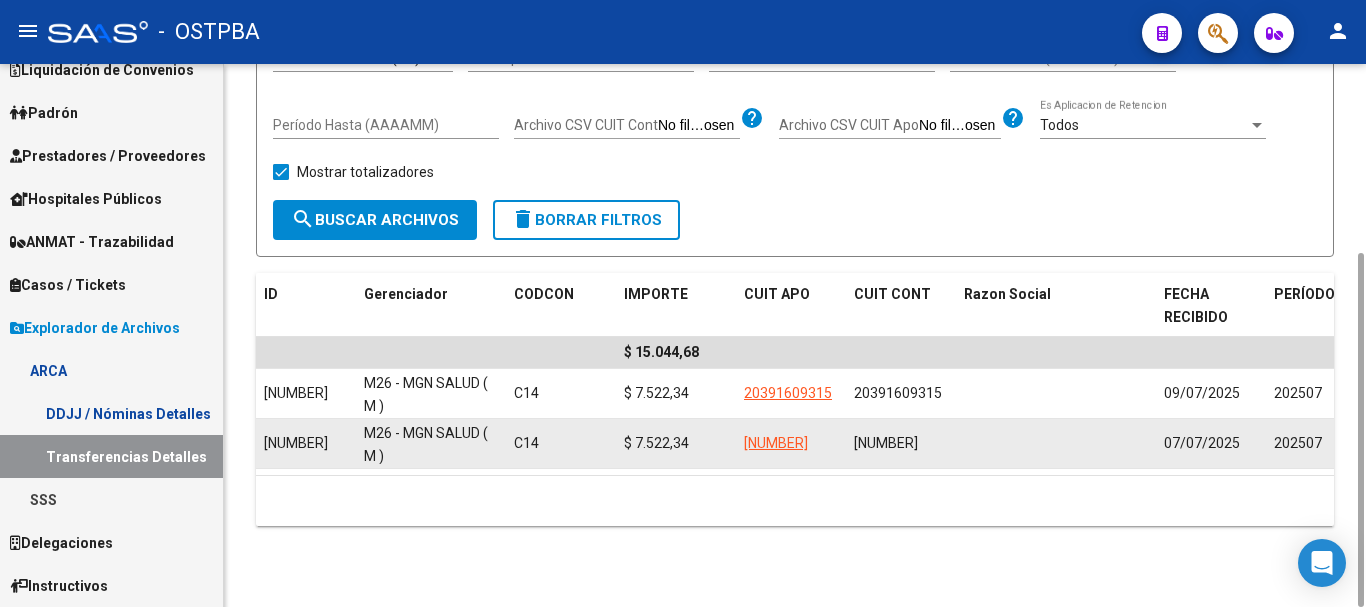 drag, startPoint x: 547, startPoint y: 379, endPoint x: 1113, endPoint y: 435, distance: 568.76355 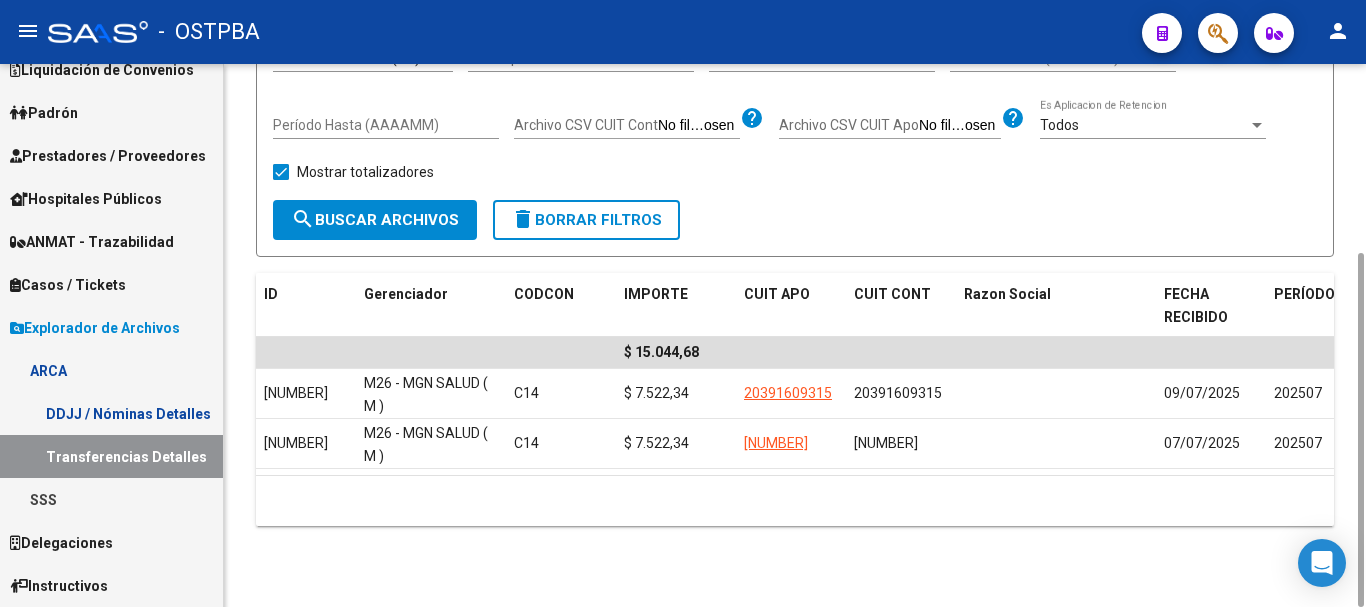 drag, startPoint x: 1005, startPoint y: 471, endPoint x: 1030, endPoint y: 471, distance: 25 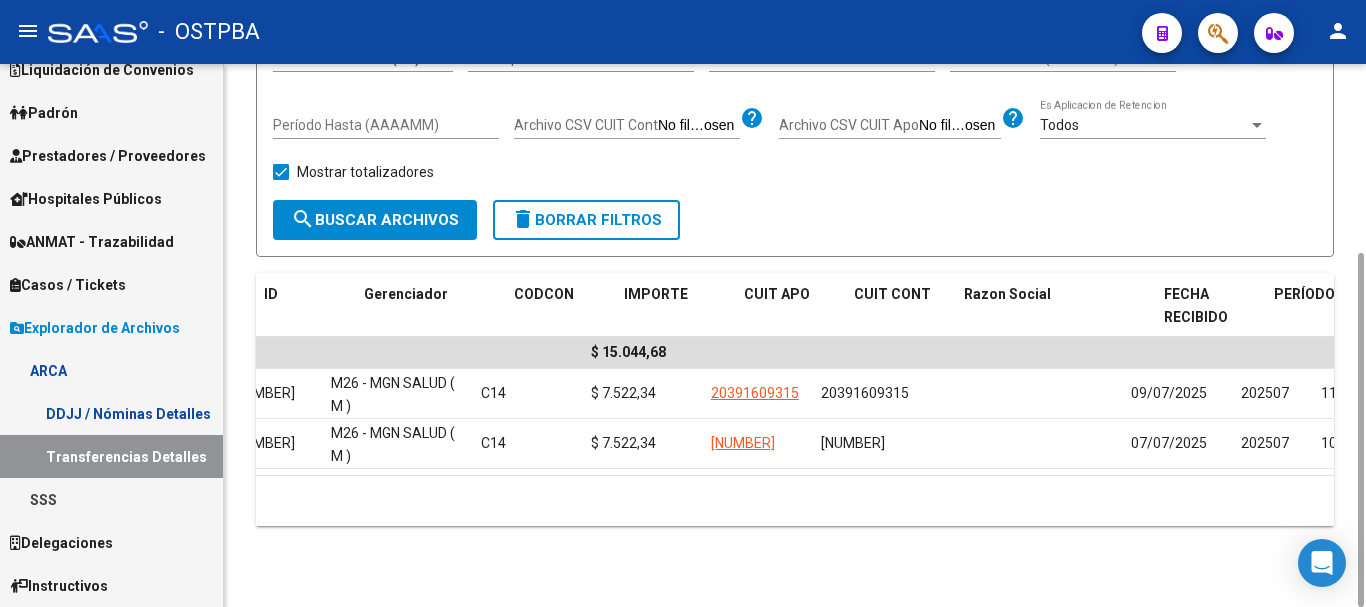 scroll, scrollTop: 0, scrollLeft: 0, axis: both 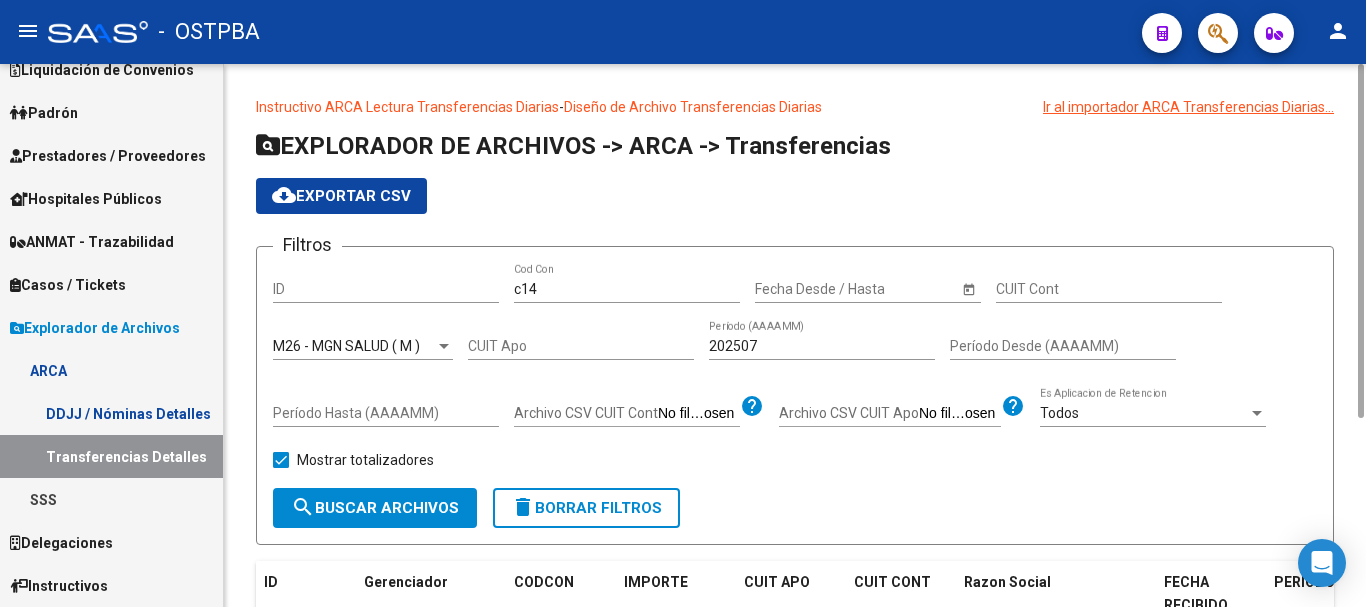 click on "Filtros ID c14 Cod Con Start date – Fecha Desde / Hasta CUIT Cont M26 - MGN SALUD ( M ) Seleccionar Gerenciador CUIT Apo [DATE] Período (AAAAMM) Período Desde (AAAAMM) Período Hasta (AAAAMM) Archivo CSV CUIT Cont help Archivo CSV CUIT Apo help Todos Es Aplicacion de Retencion Mostrar totalizadores" 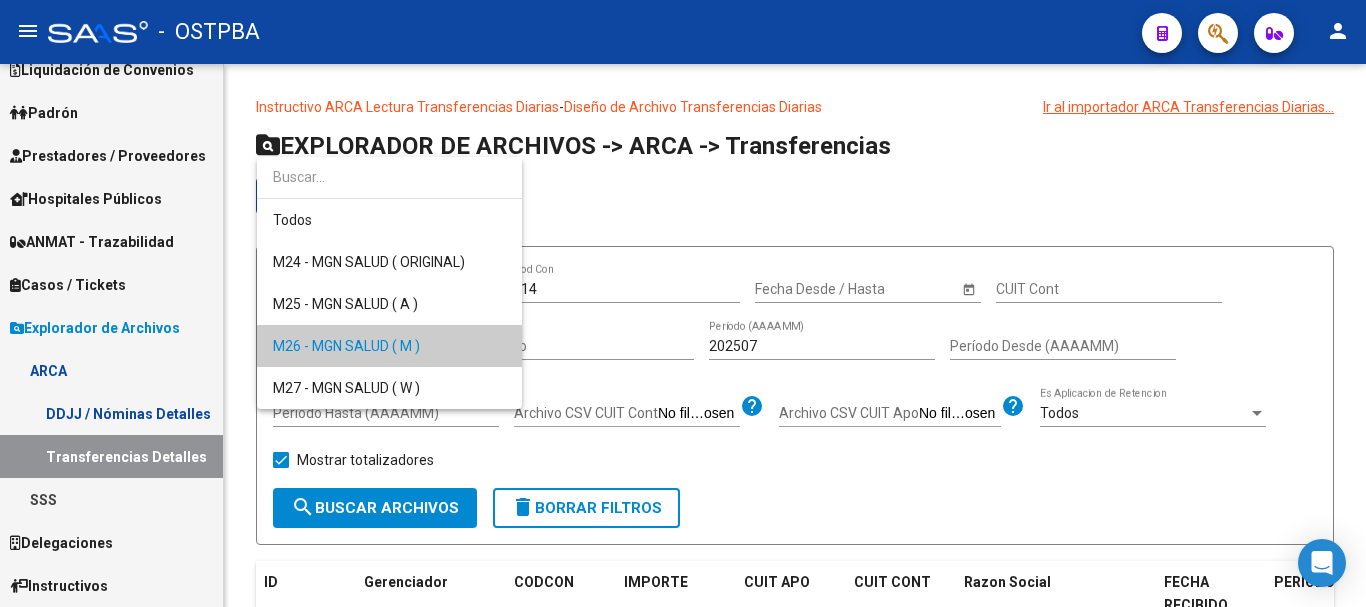 click on "M26 - MGN SALUD ( M )" at bounding box center [389, 346] 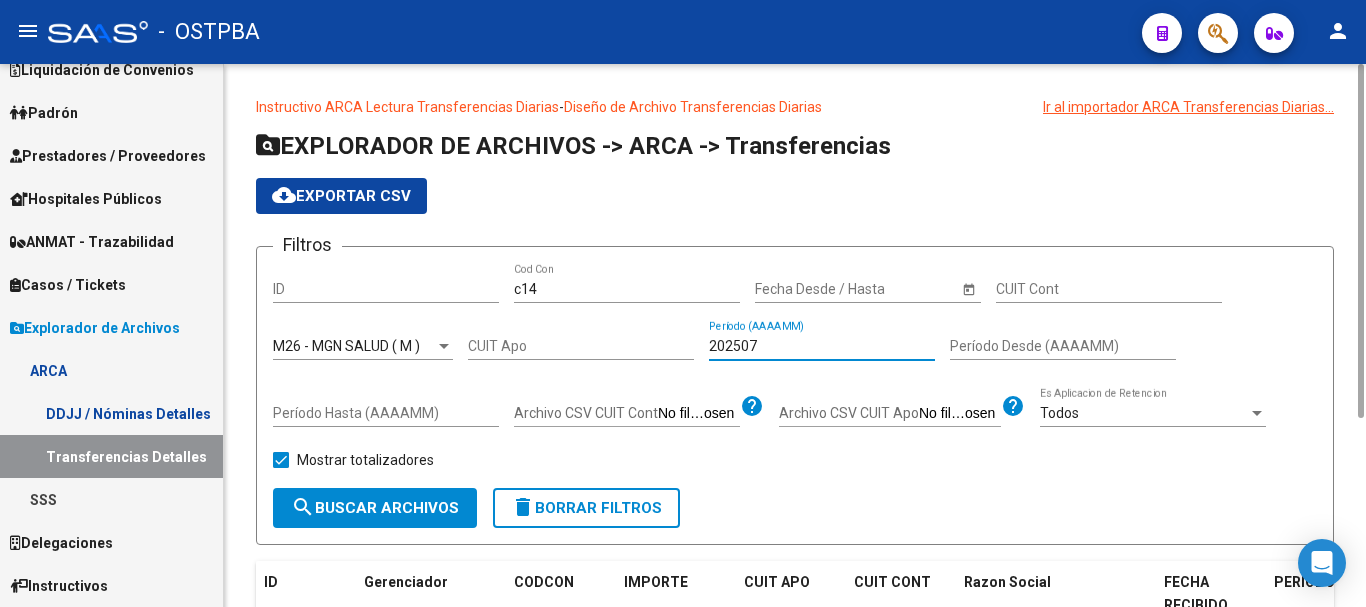 drag, startPoint x: 743, startPoint y: 347, endPoint x: 764, endPoint y: 343, distance: 21.377558 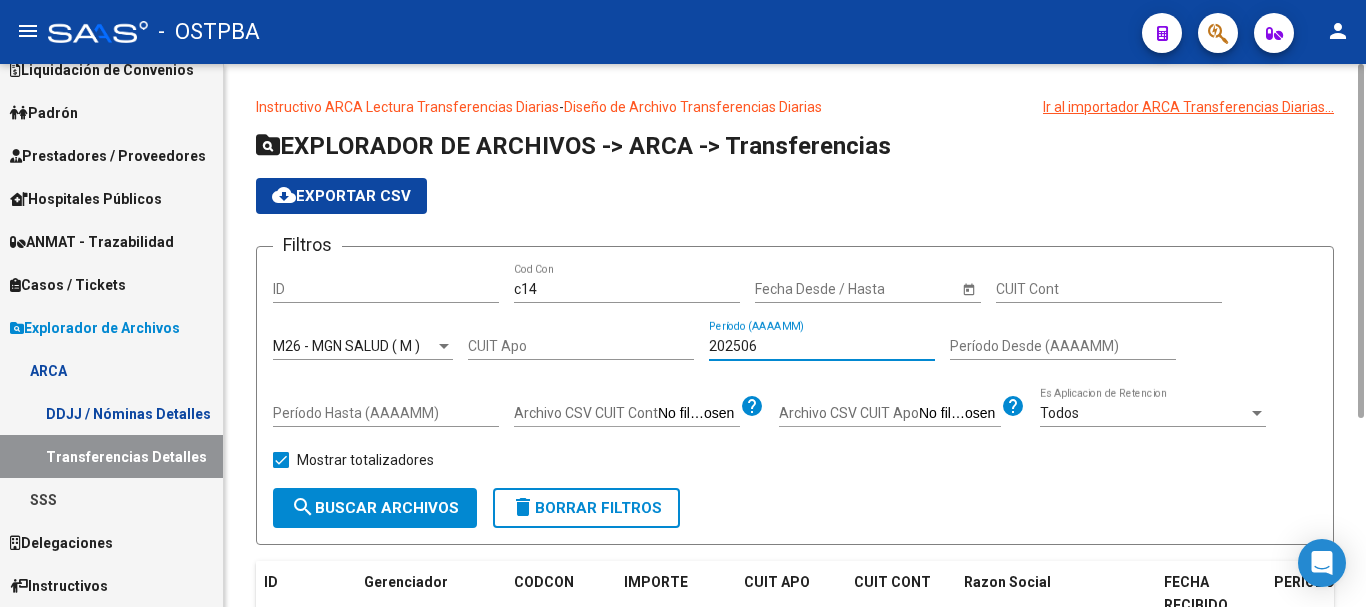 type on "202506" 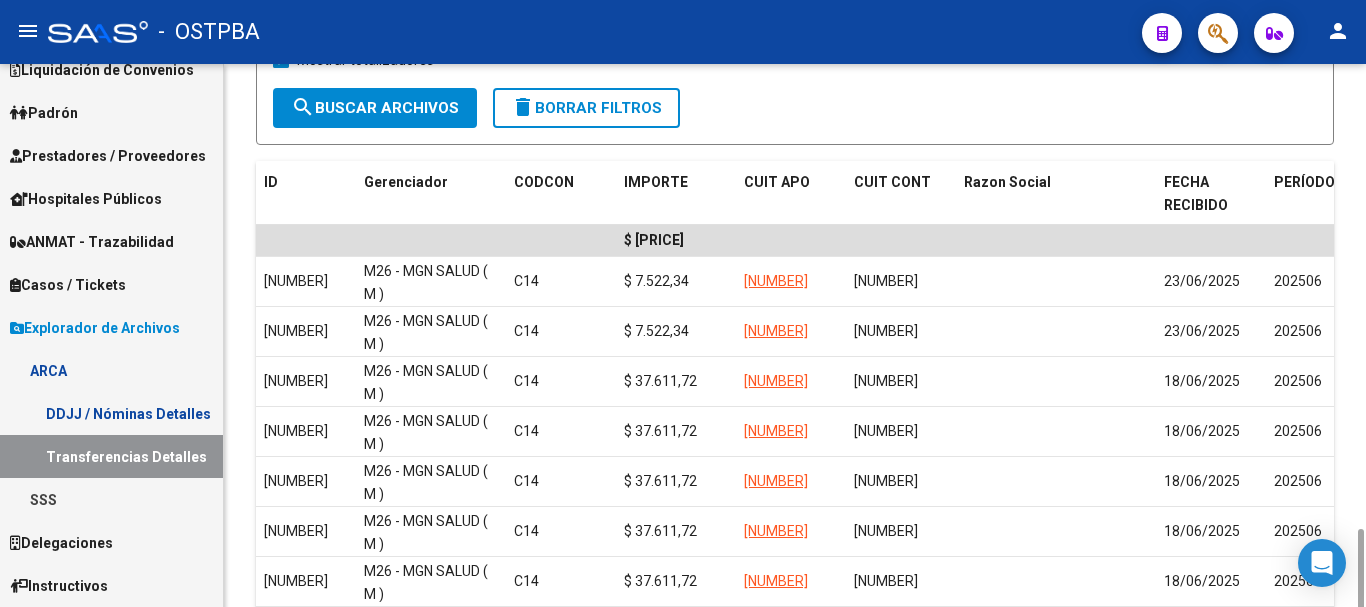scroll, scrollTop: 600, scrollLeft: 0, axis: vertical 